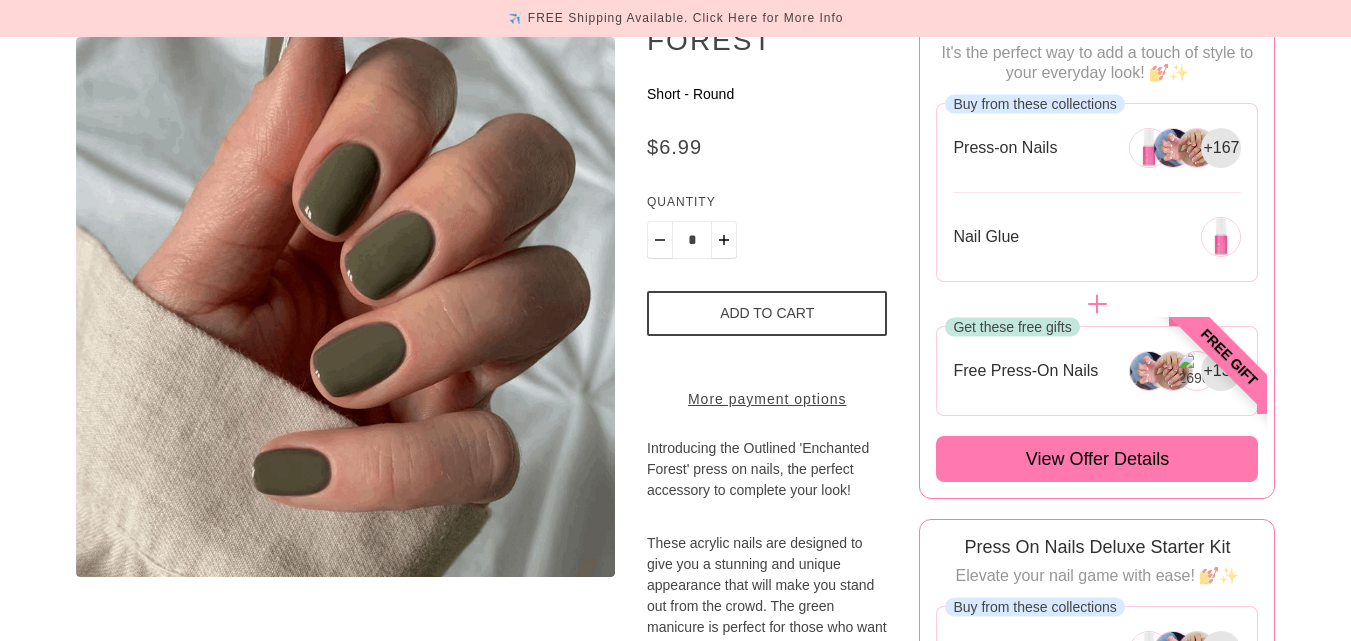 scroll, scrollTop: 300, scrollLeft: 0, axis: vertical 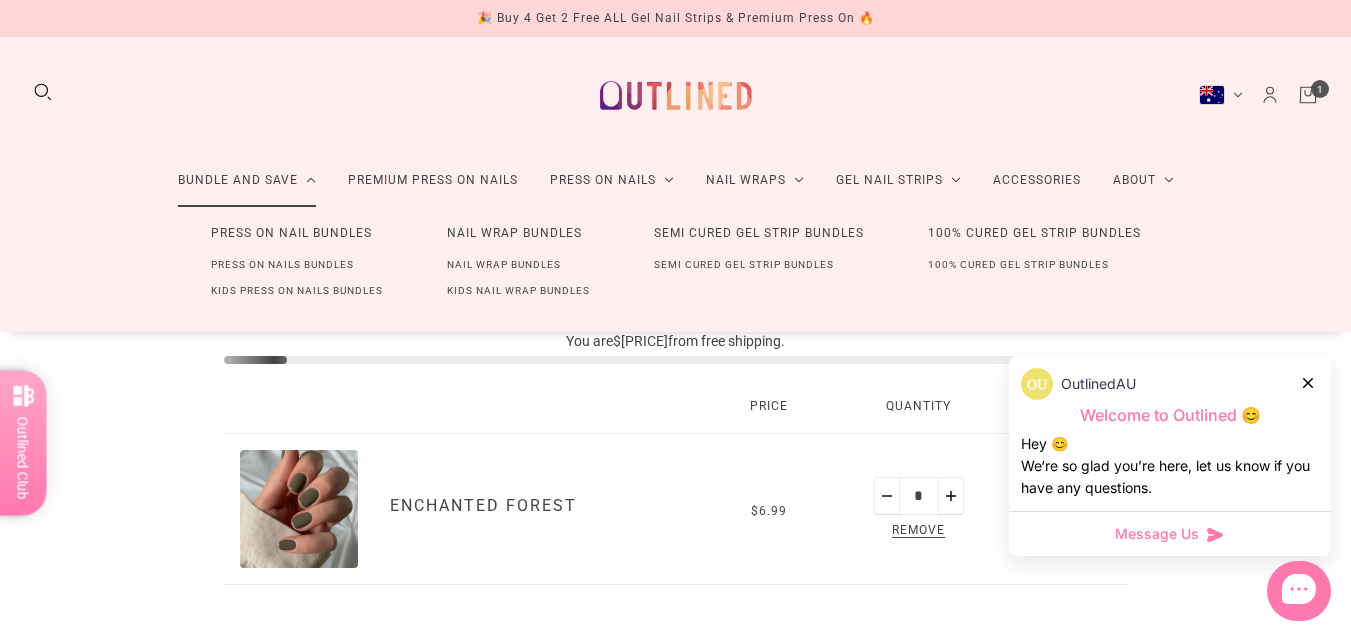 click on "Press On Nail Bundles" at bounding box center [291, 233] 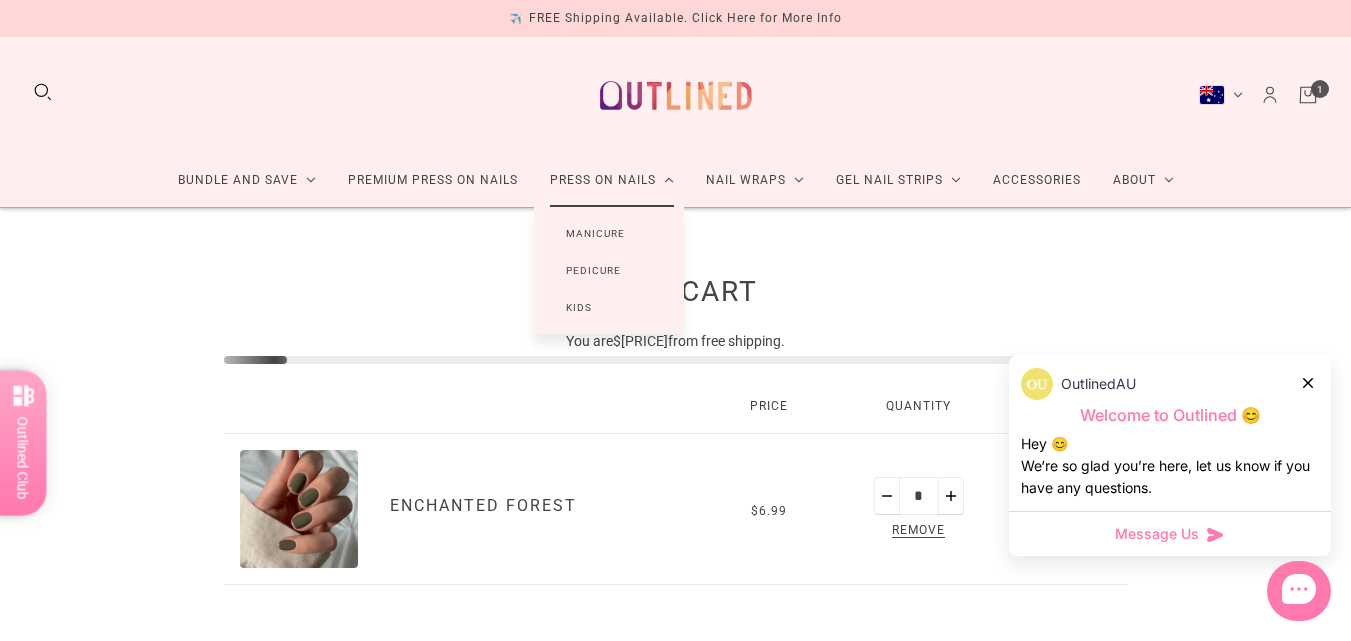 click on "Manicure" at bounding box center (595, 233) 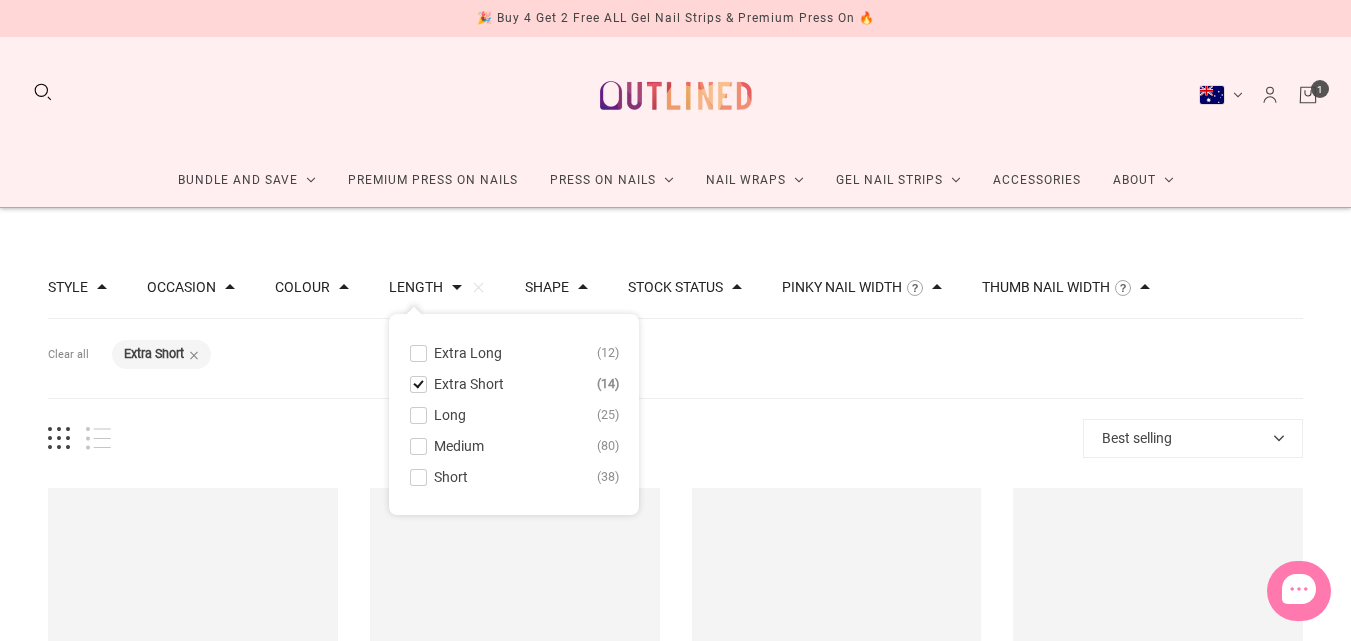 scroll, scrollTop: 0, scrollLeft: 0, axis: both 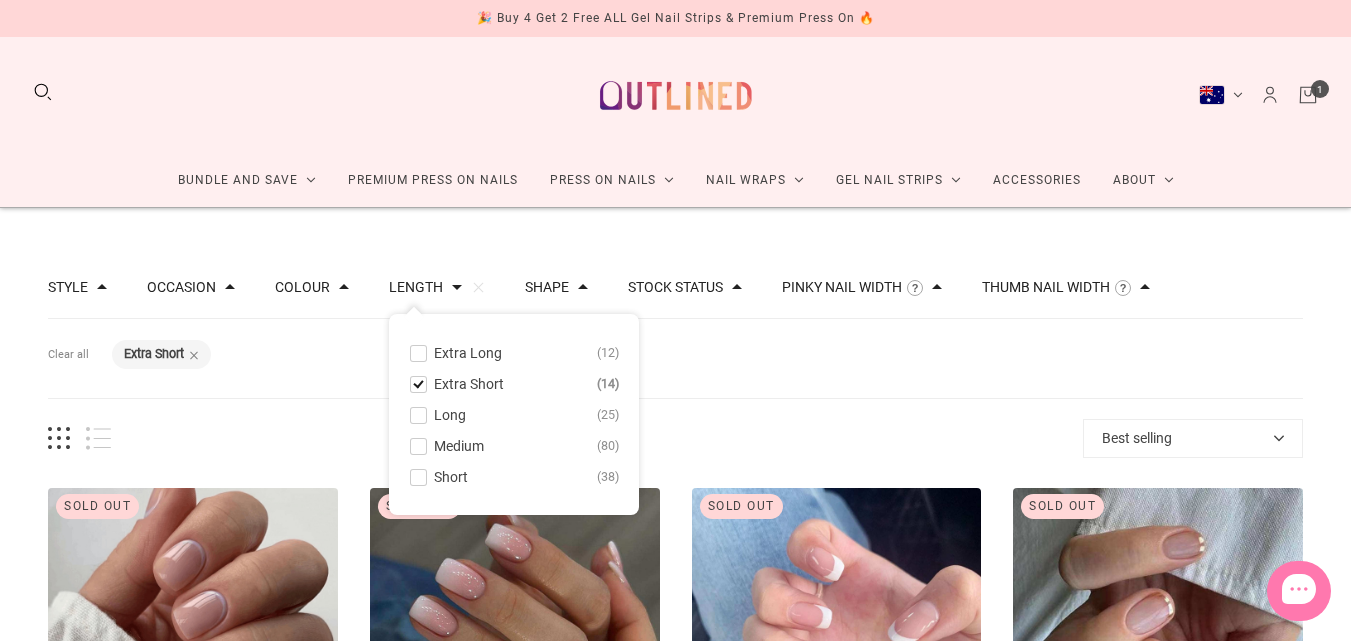click on "Filters   Clear all   Length:  Extra Short" at bounding box center (675, 358) 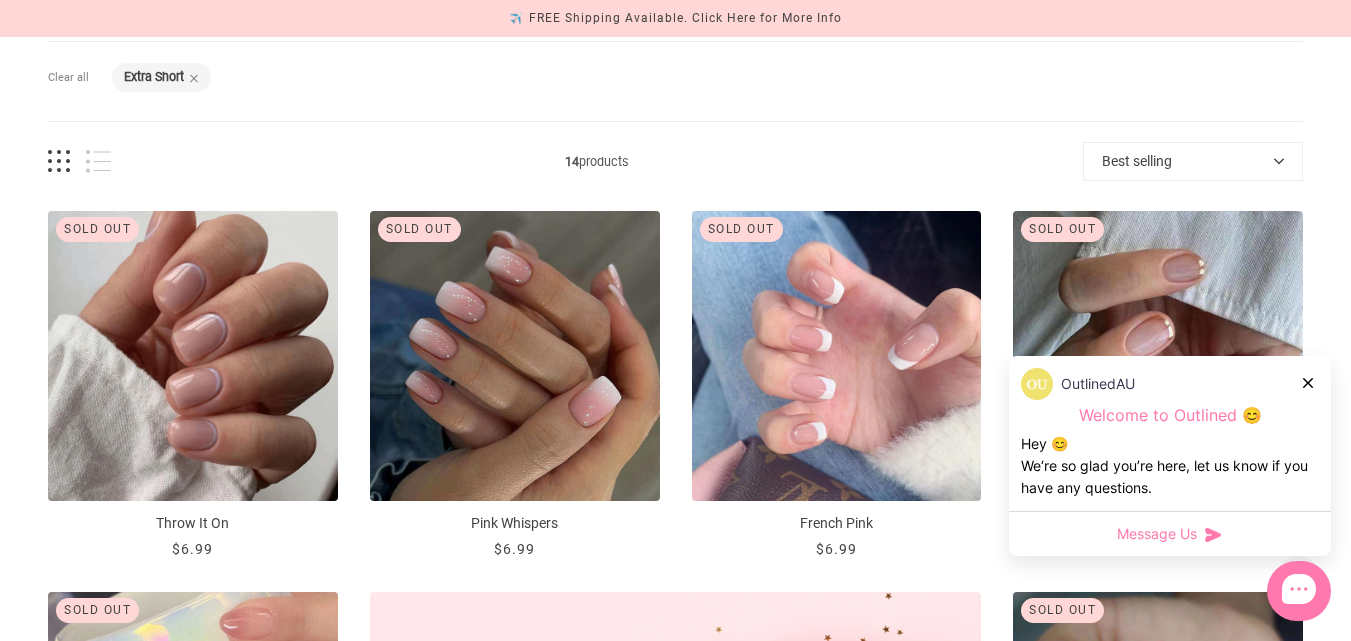 scroll, scrollTop: 500, scrollLeft: 0, axis: vertical 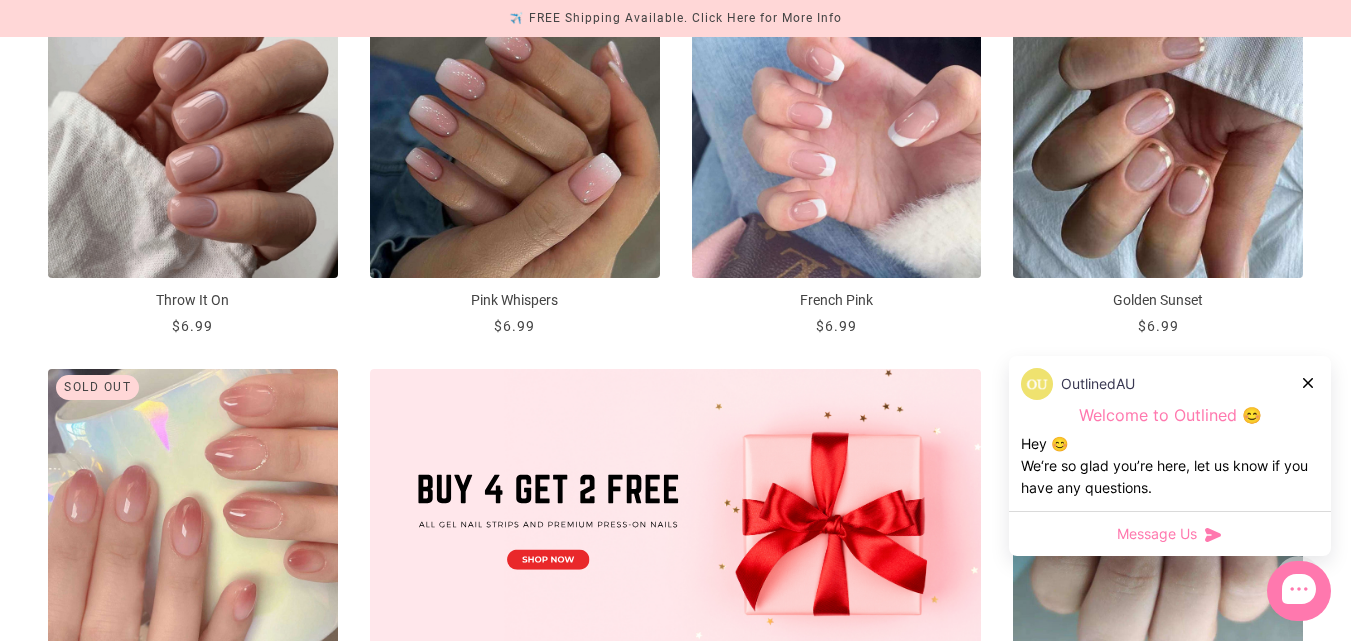 click 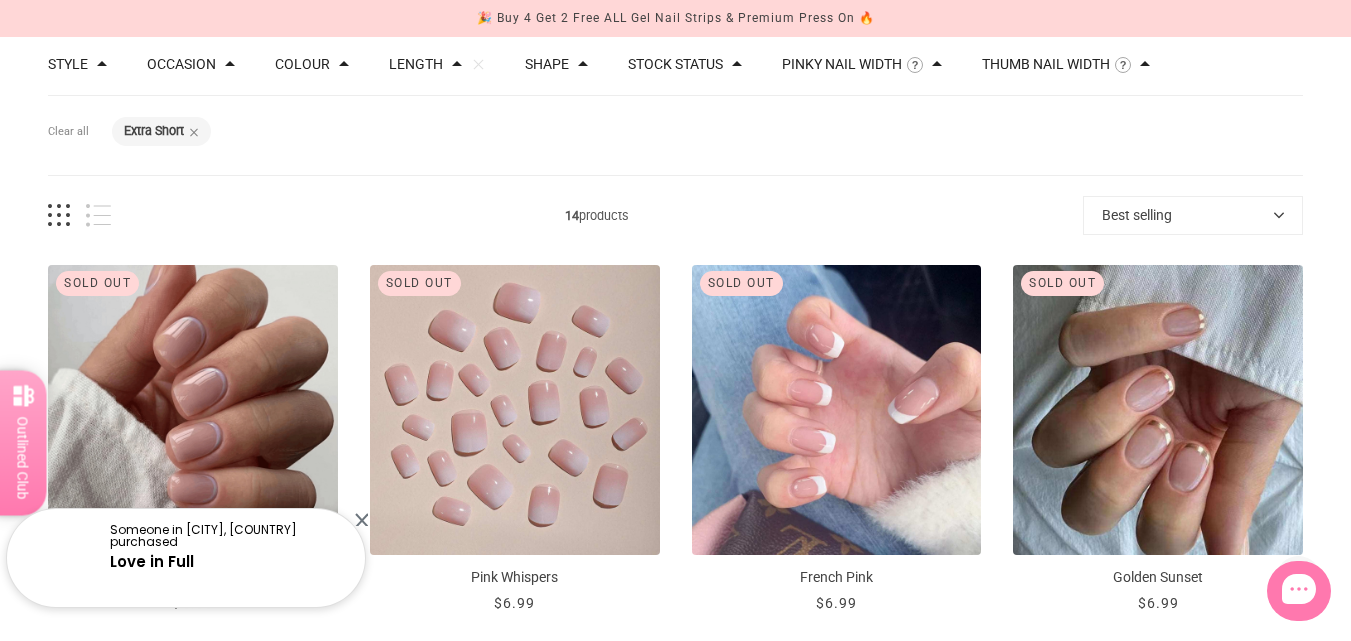 scroll, scrollTop: 185, scrollLeft: 0, axis: vertical 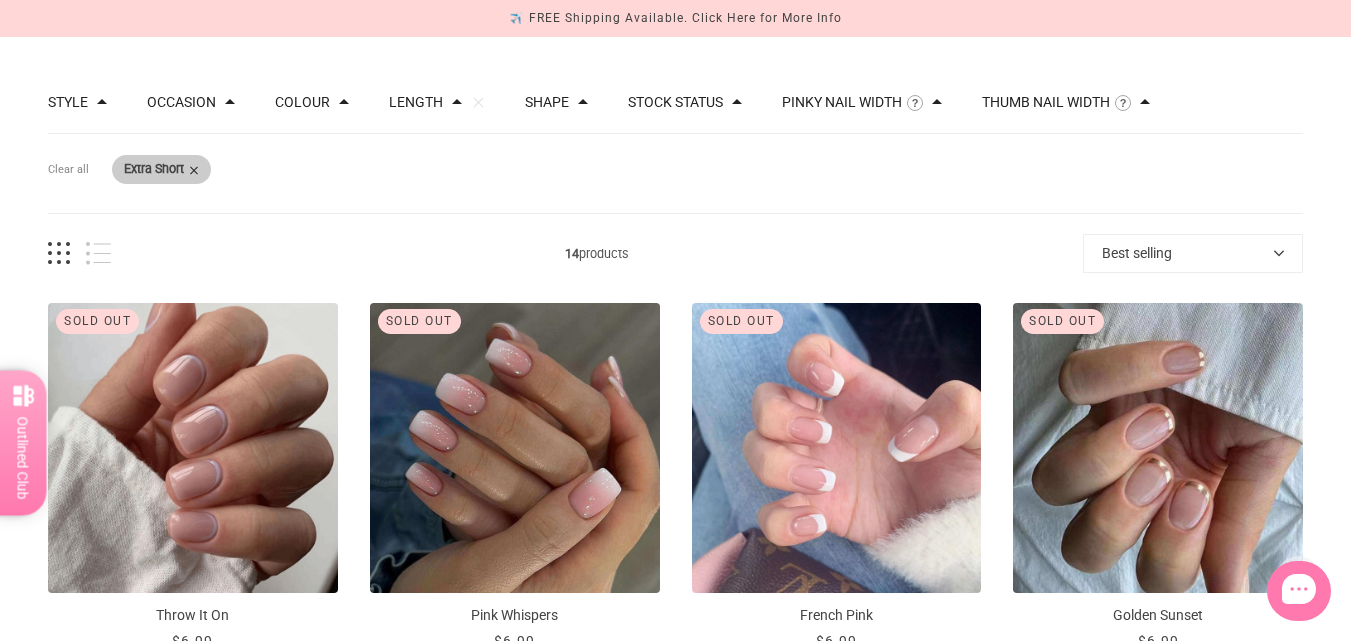 click at bounding box center (194, 170) 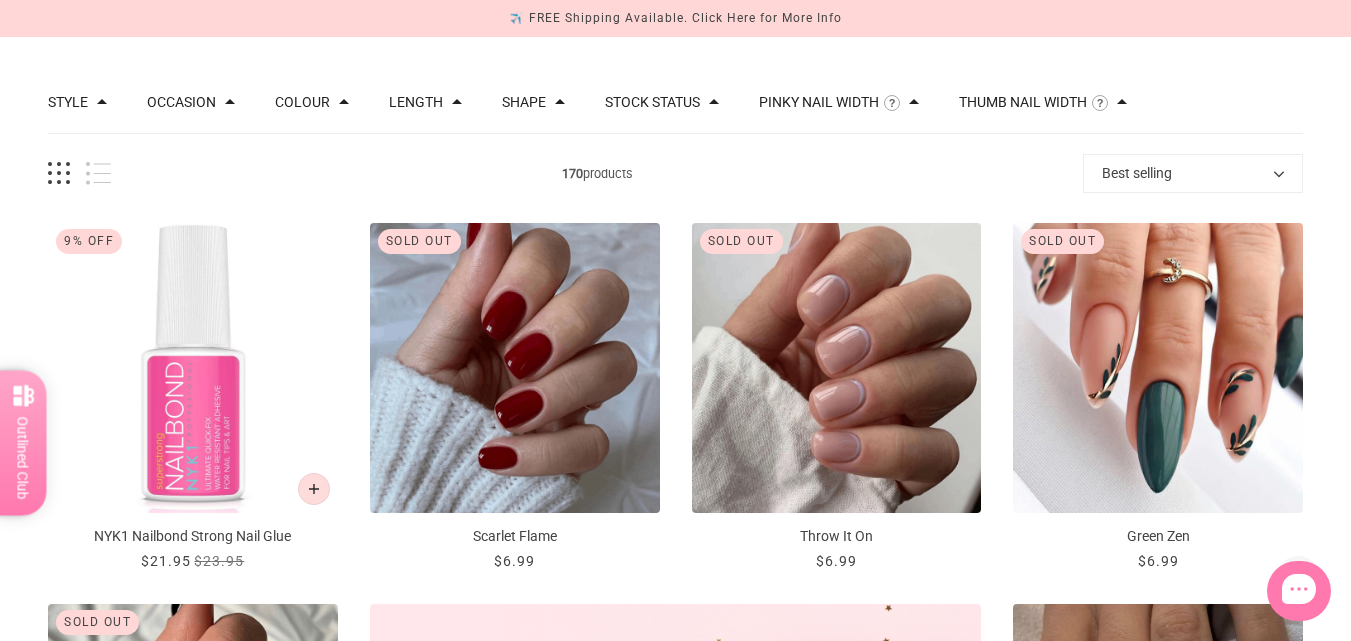 click on "Length" at bounding box center [416, 102] 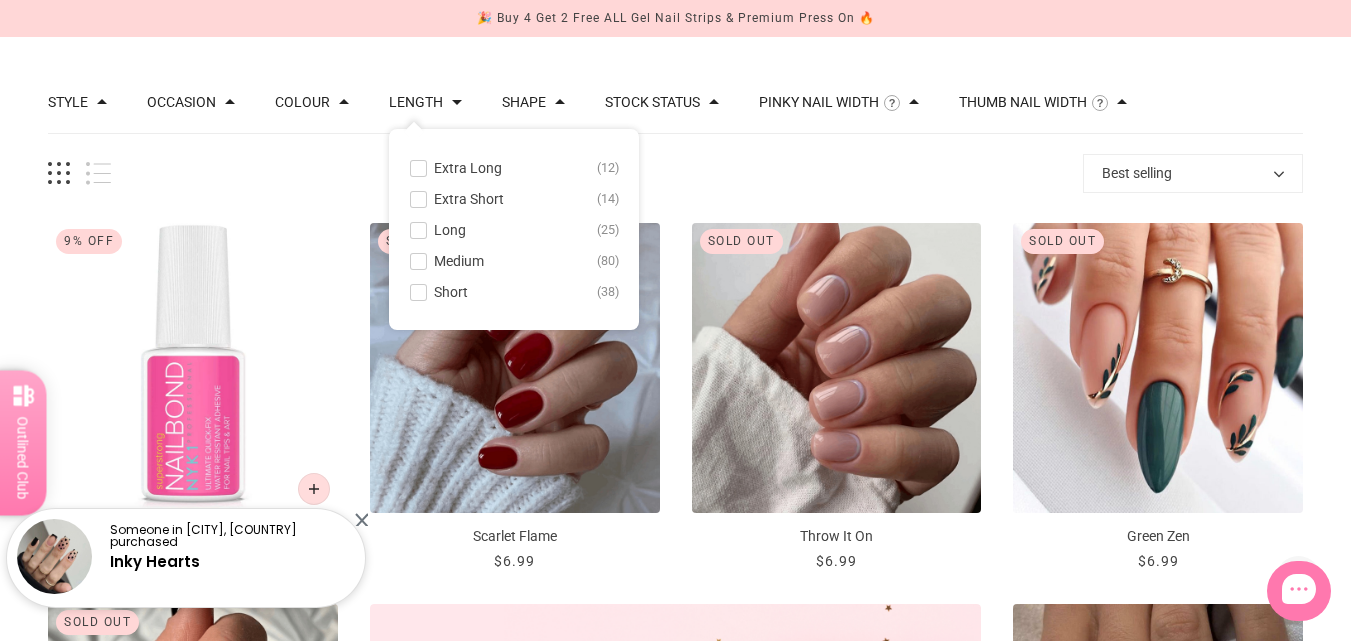 click at bounding box center (418, 292) 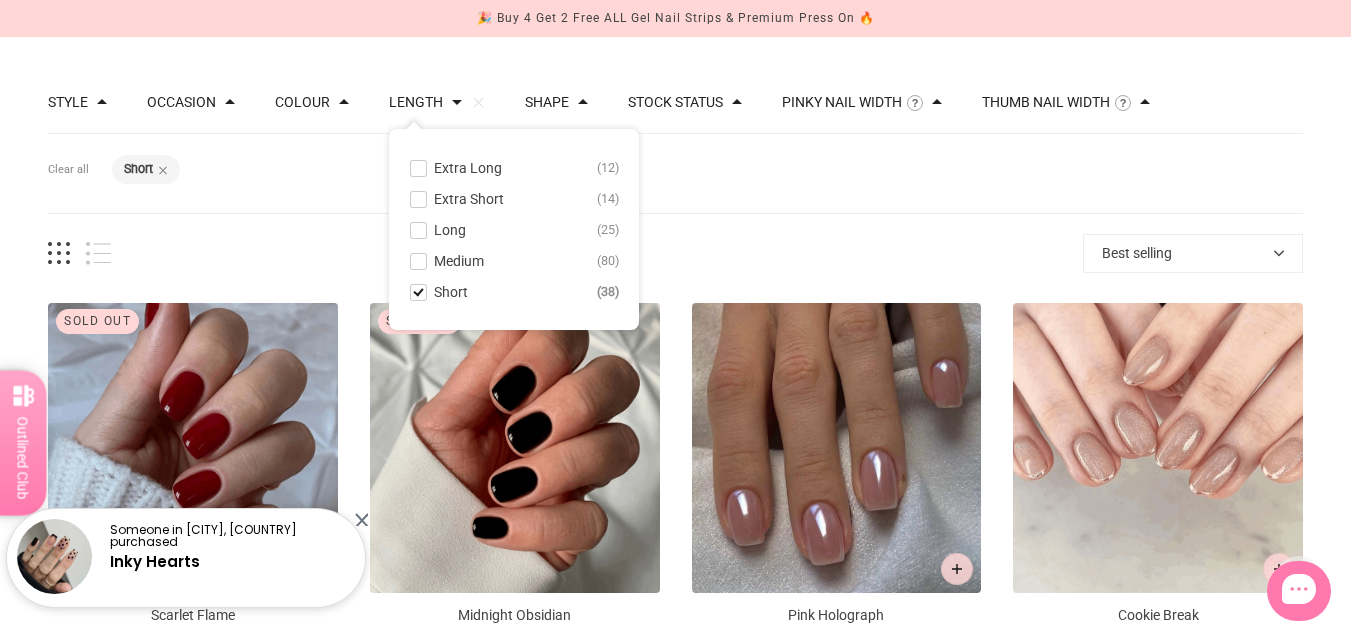 click on "Filters   Clear all   Length:  Short   Style               Cat Eye   2     Chrome   1     French   10     Glitter   3     Glitter Design   1     Nail Art   13     Solid   13   Occasion               Christmas   4     Valentines Day   2   Colour               black       blue       brown       clear       gold       green       grey       multicolor       orange       pink       purple       red       silver       white     Length     Clear           Extra Long   12     Extra Short   14     Long   25     Medium   80     Short   38   Shape               Almond   2     Ballerina   2     Round   10     Rounded Square   24   Stock status               In stock   12     Out of stock   26   Pinky Nail Width   The width of the smallest nail in this set measured around the curve of your nail.   Please exclude options larger than your pinky nail.             XS ( < 7mm )   25     S ( 7mm to 7.5mm )   3     L ( > 8mm )   5   Thumb Nail Width    Please exclude options smaller than your thumb nail.               23" at bounding box center (675, 1312) 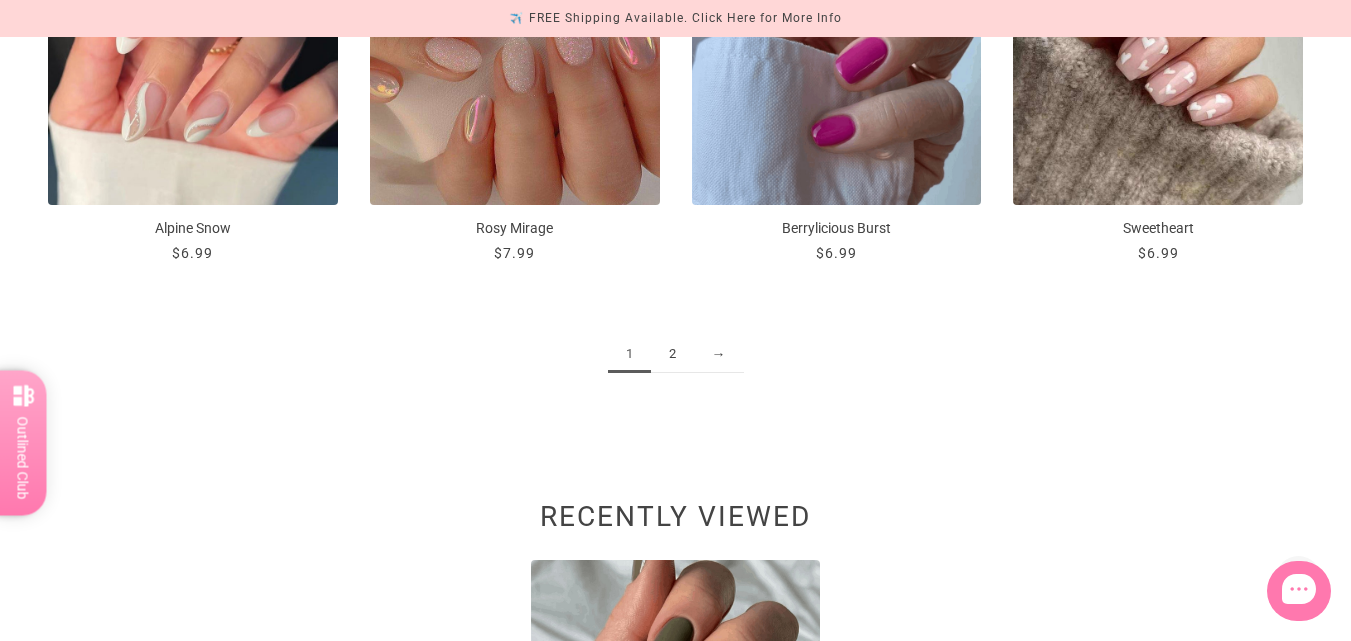 scroll, scrollTop: 2485, scrollLeft: 0, axis: vertical 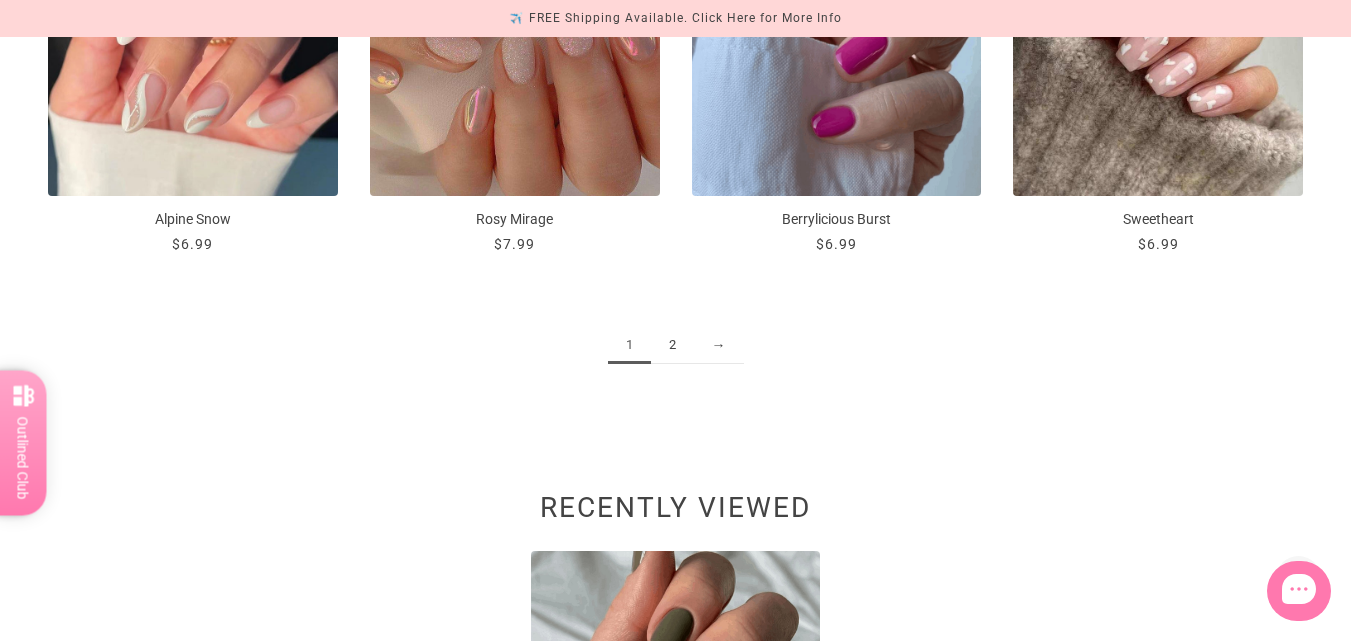 click on "2" at bounding box center (672, 345) 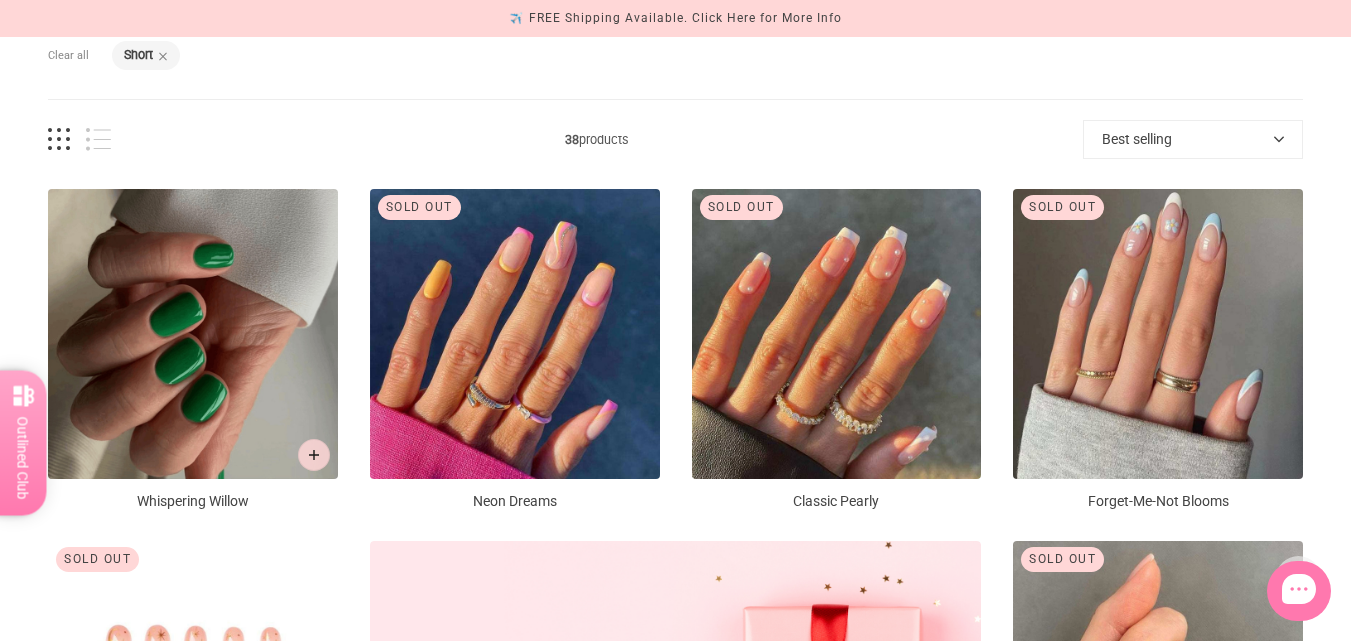 scroll, scrollTop: 300, scrollLeft: 0, axis: vertical 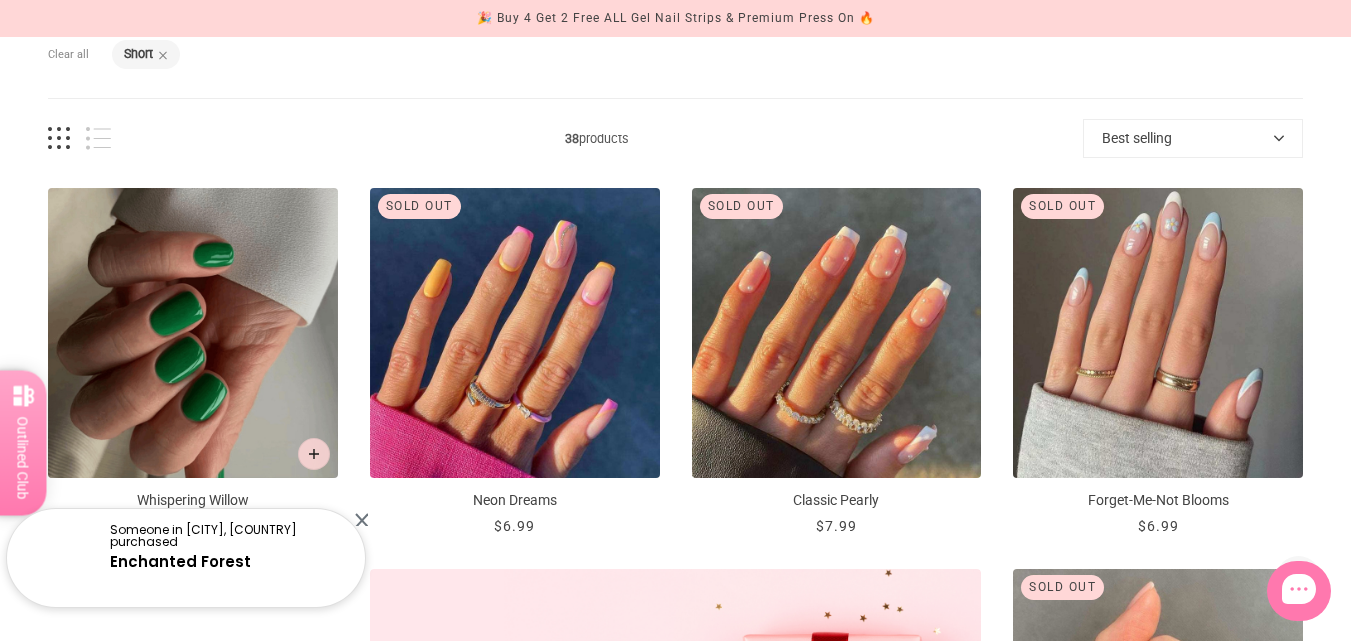 drag, startPoint x: 683, startPoint y: 354, endPoint x: 792, endPoint y: 127, distance: 251.81342 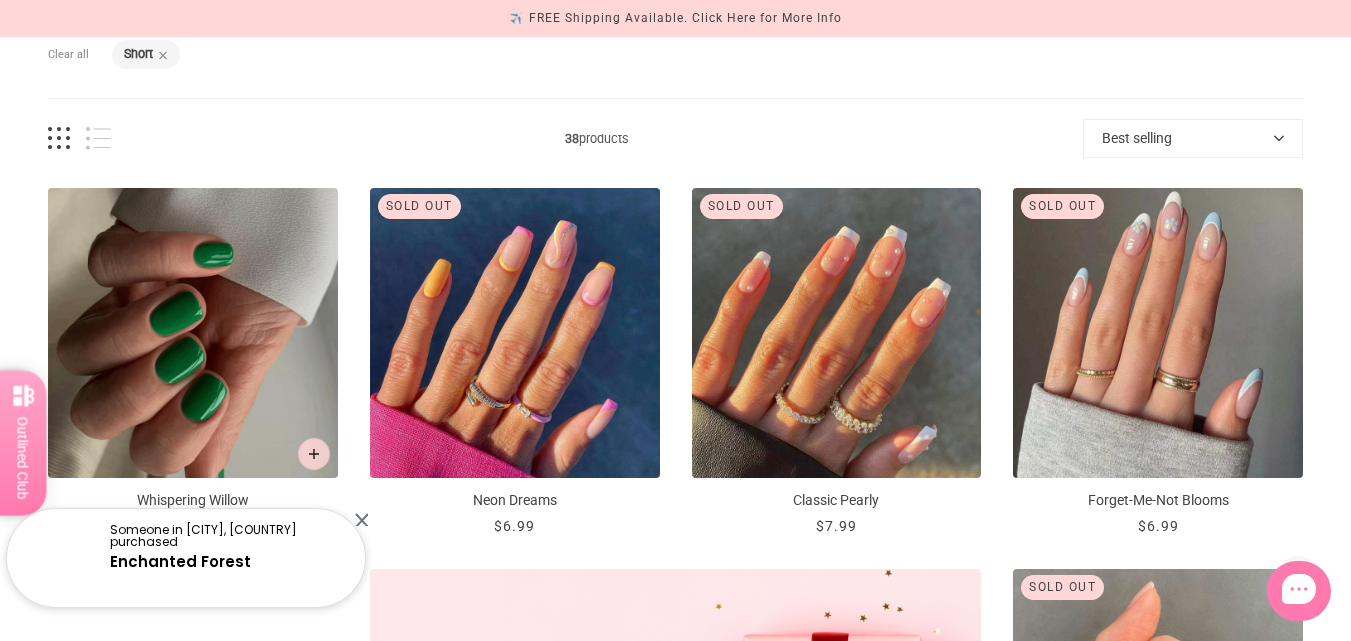 drag, startPoint x: 788, startPoint y: 137, endPoint x: 697, endPoint y: 119, distance: 92.76314 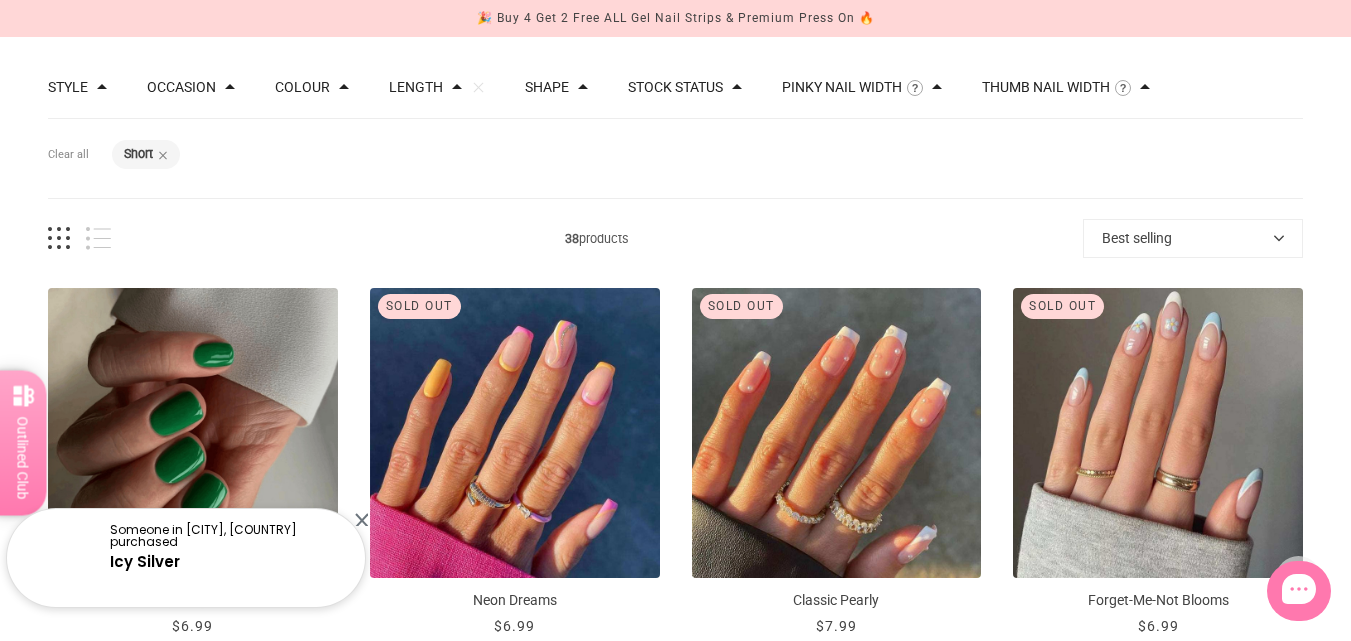 scroll, scrollTop: 0, scrollLeft: 0, axis: both 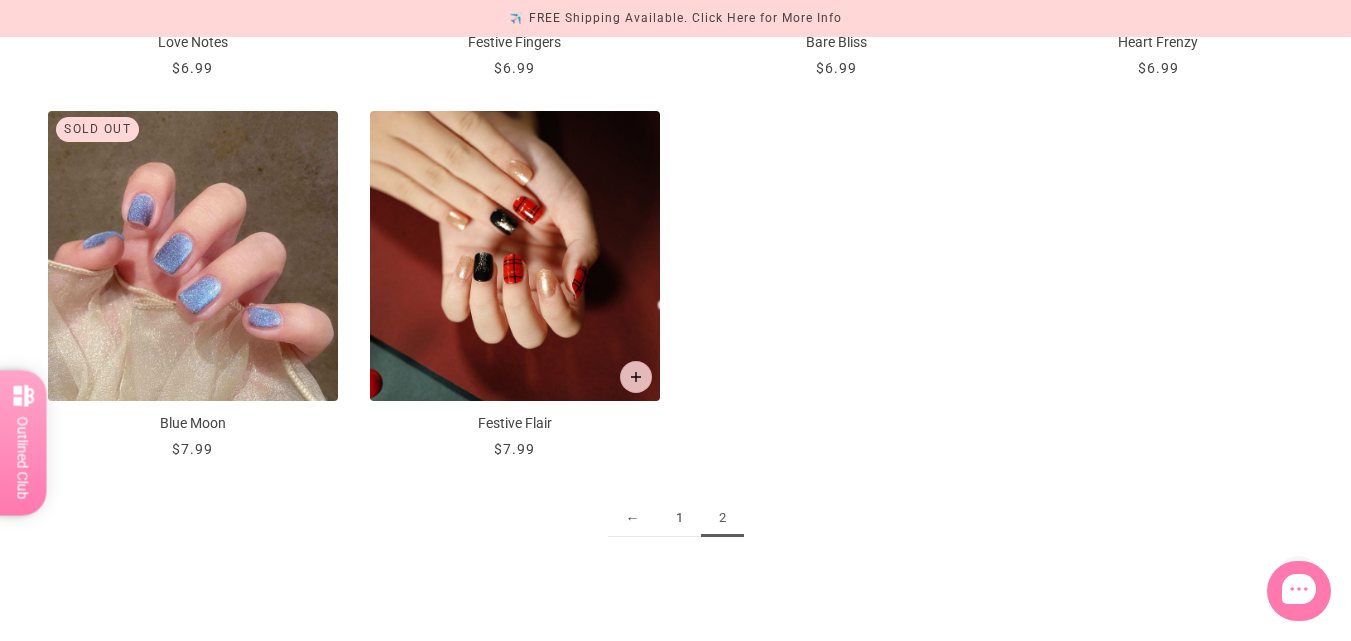 click on "1" at bounding box center (679, 518) 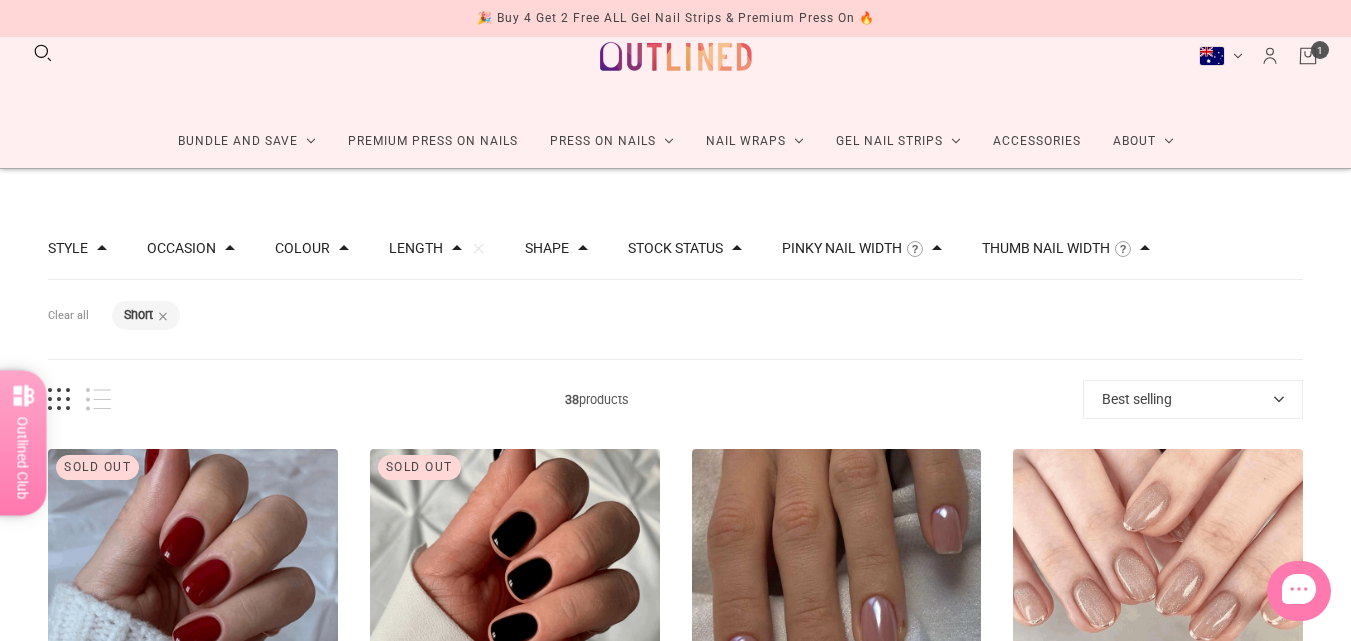 scroll, scrollTop: 0, scrollLeft: 0, axis: both 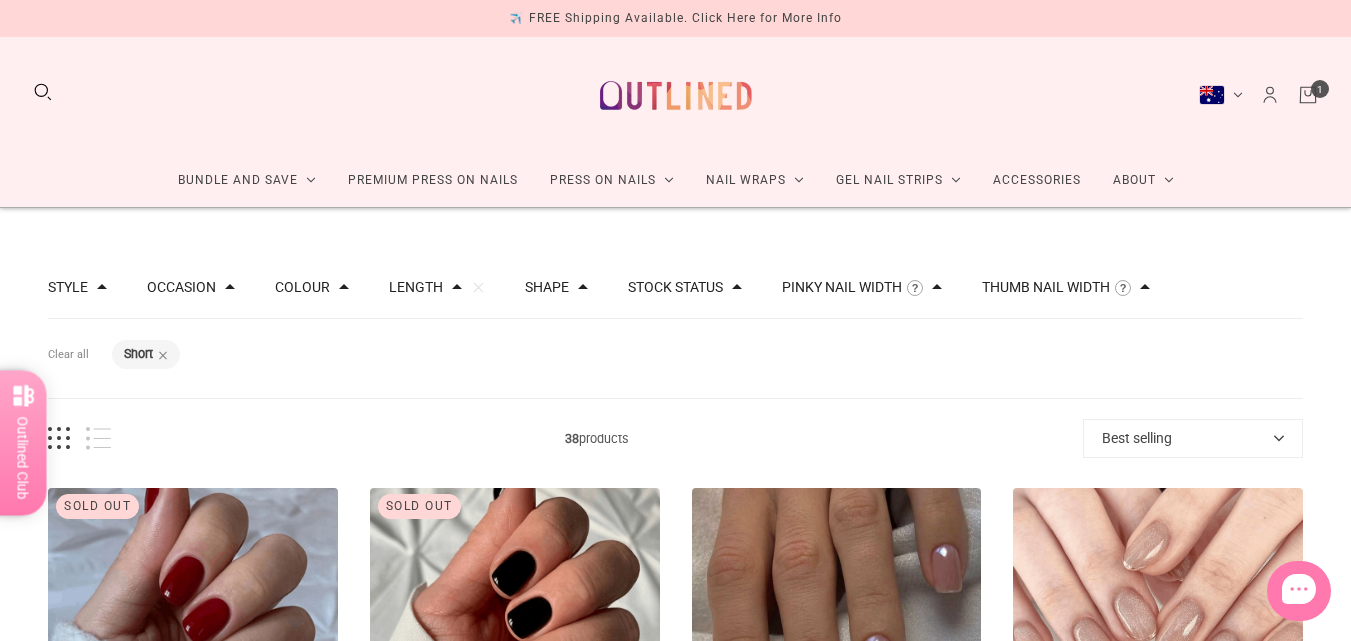 click on "Length     Clear" at bounding box center [437, 287] 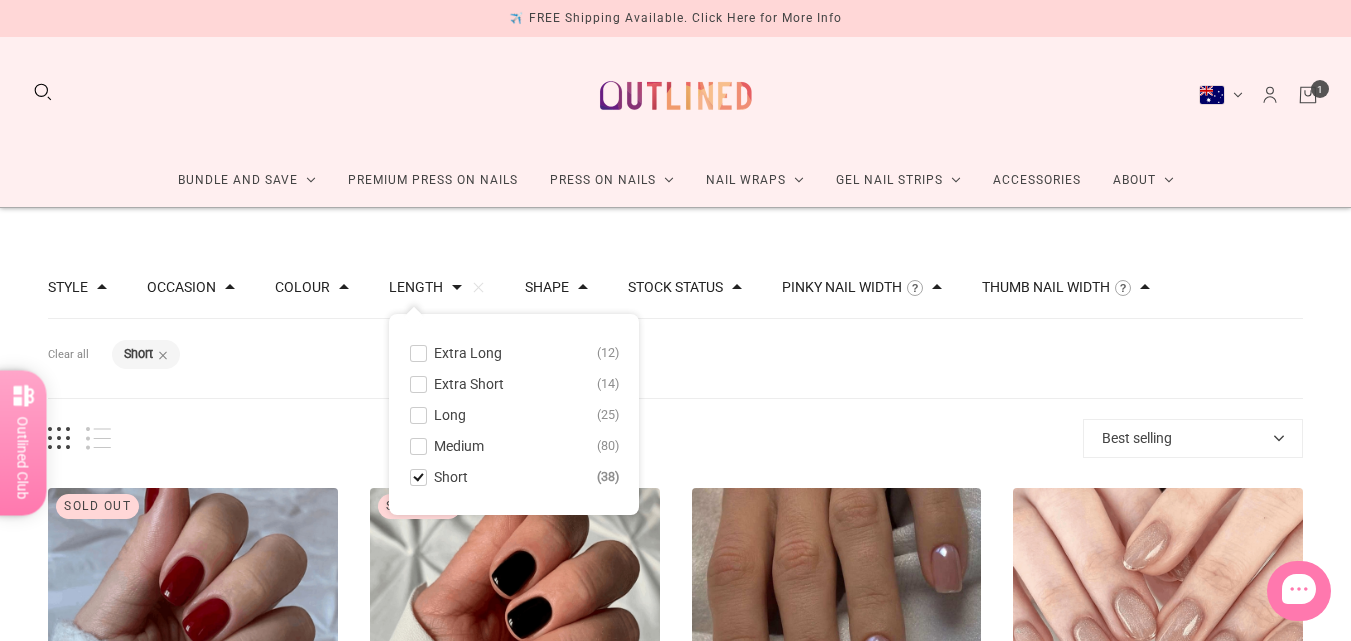 click at bounding box center [418, 384] 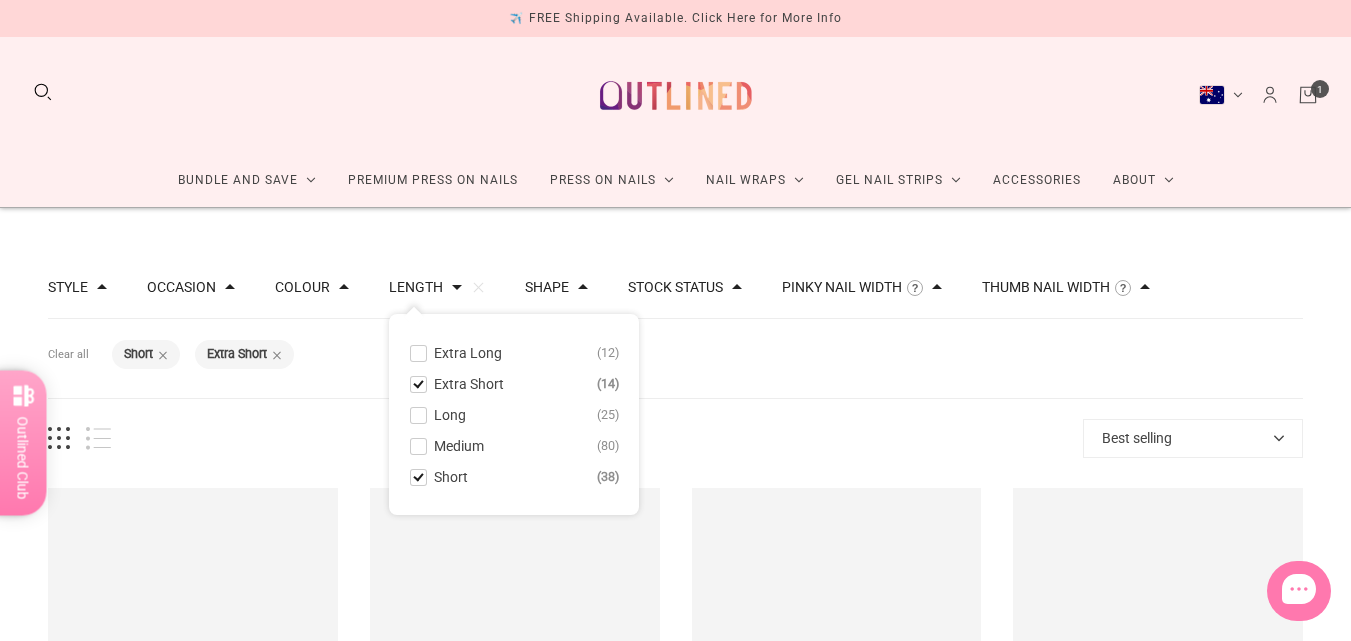 click at bounding box center [418, 477] 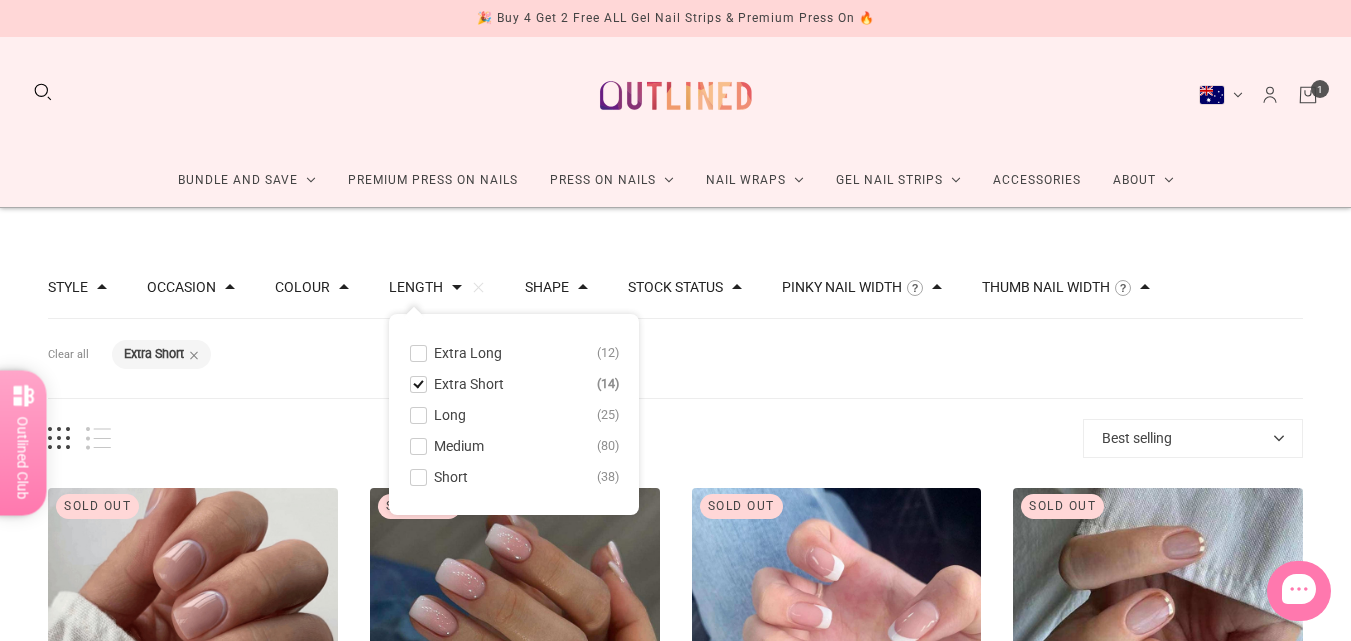 click on "Filters   Clear all   Length:  Extra Short" at bounding box center [675, 358] 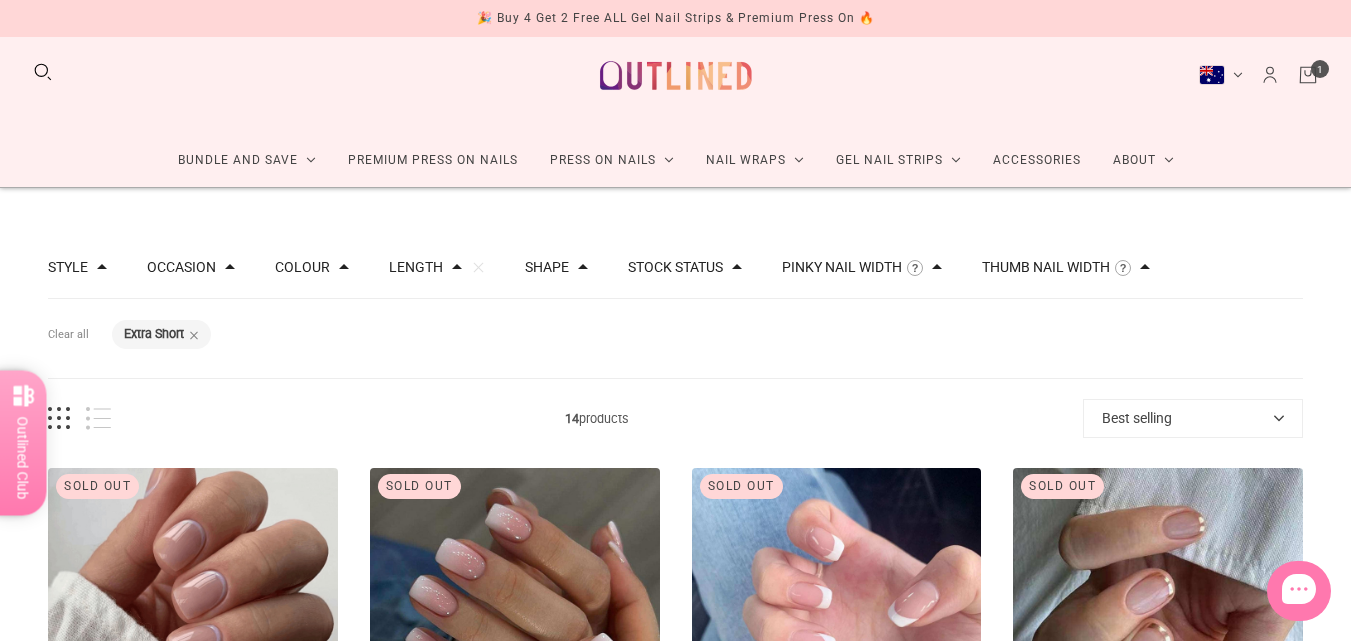 scroll, scrollTop: 0, scrollLeft: 0, axis: both 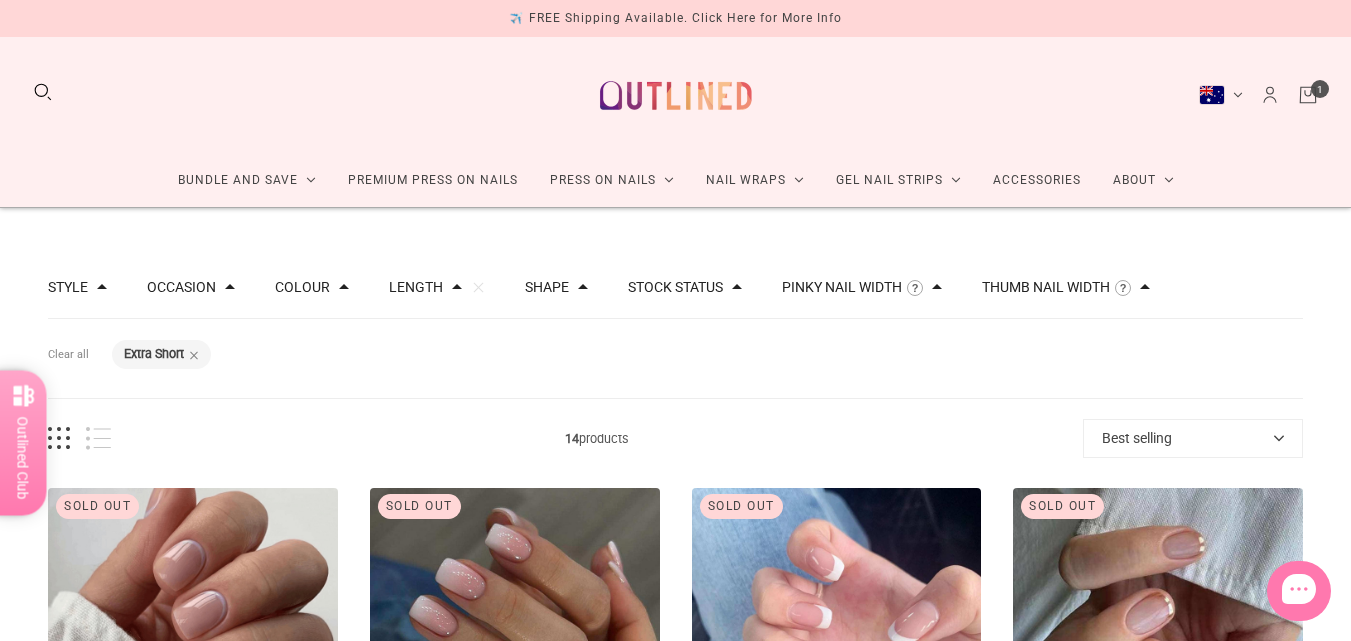 click on "Thumb Nail Width   The width of the largest nail in this set measured around the curve of your nail.   Please exclude options smaller than your thumb nail." at bounding box center [1066, 287] 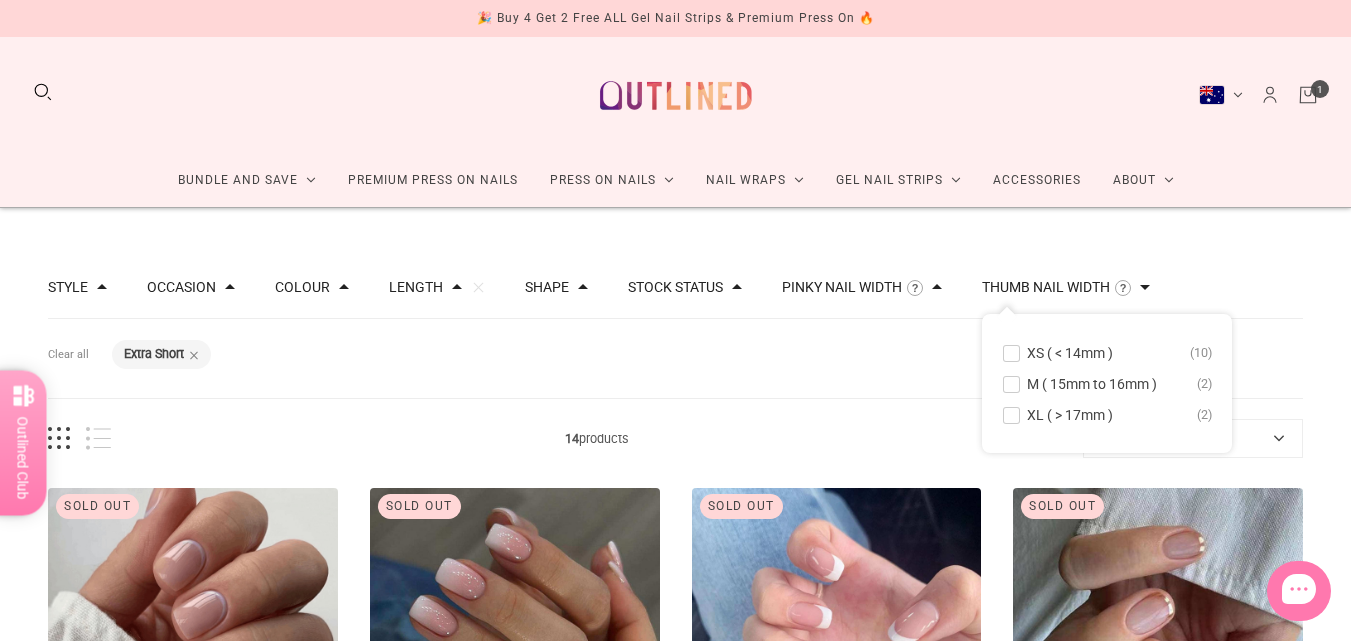 click on "Stock status" at bounding box center (675, 287) 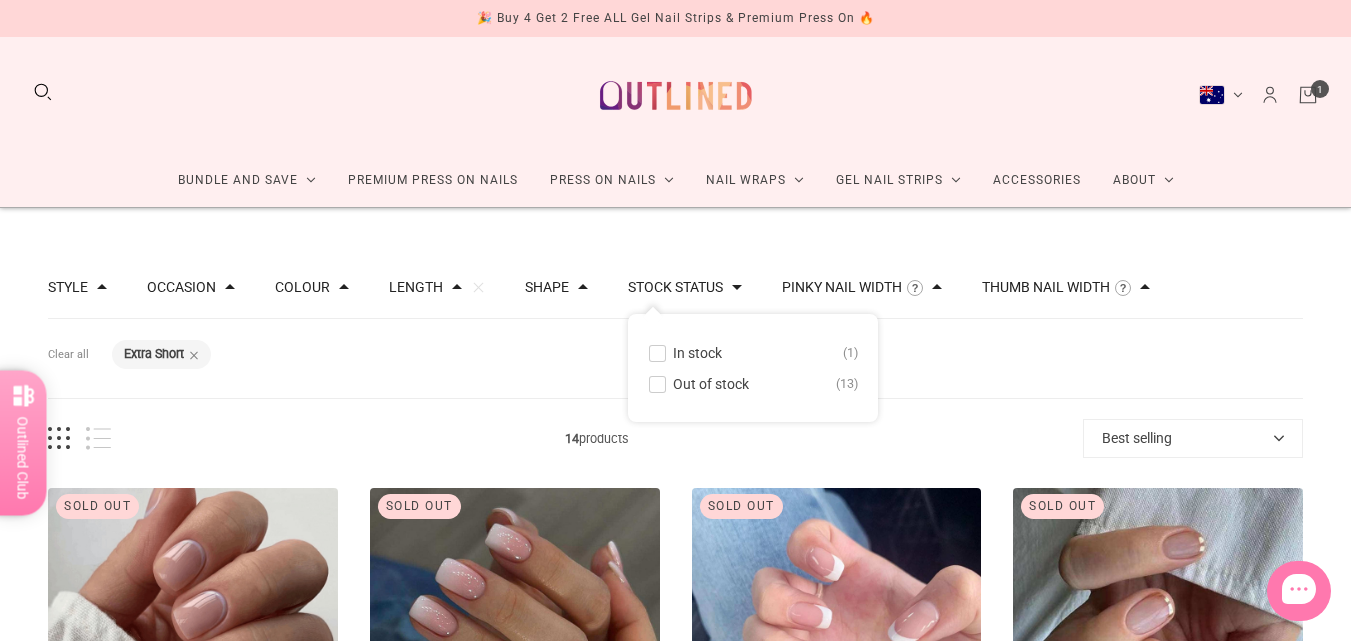 click on "Filters   Clear all   Length:  Extra Short" at bounding box center [675, 358] 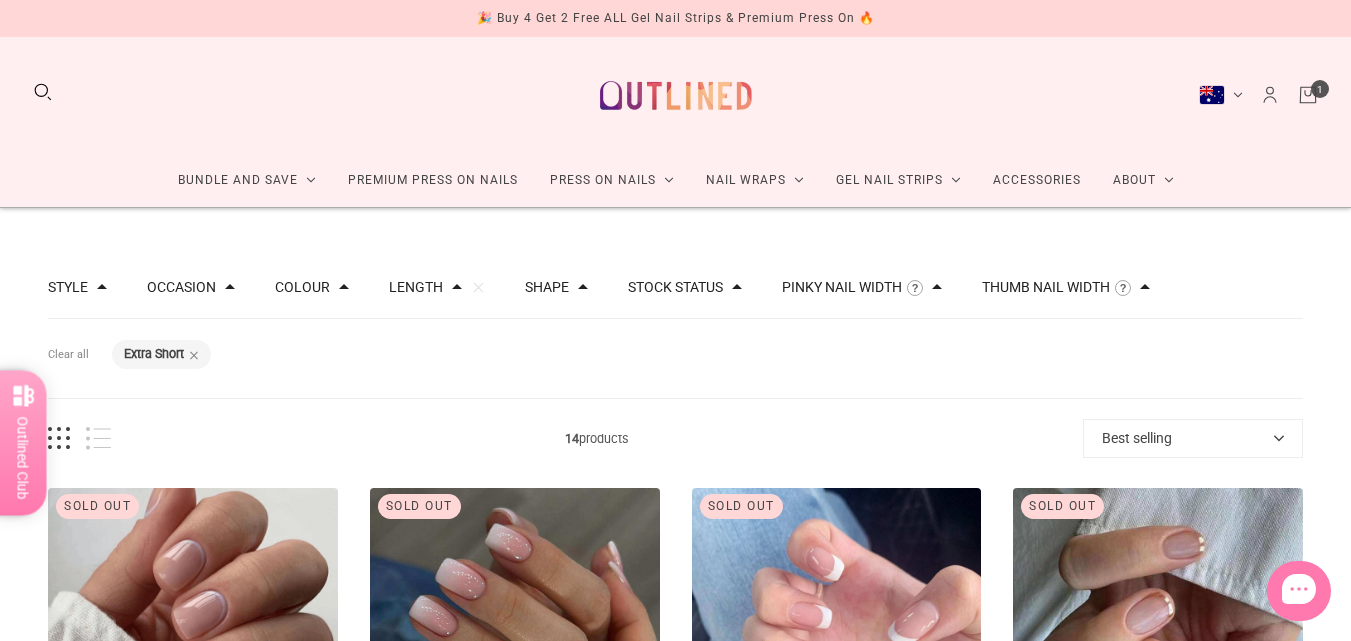 click on "Length" at bounding box center [416, 287] 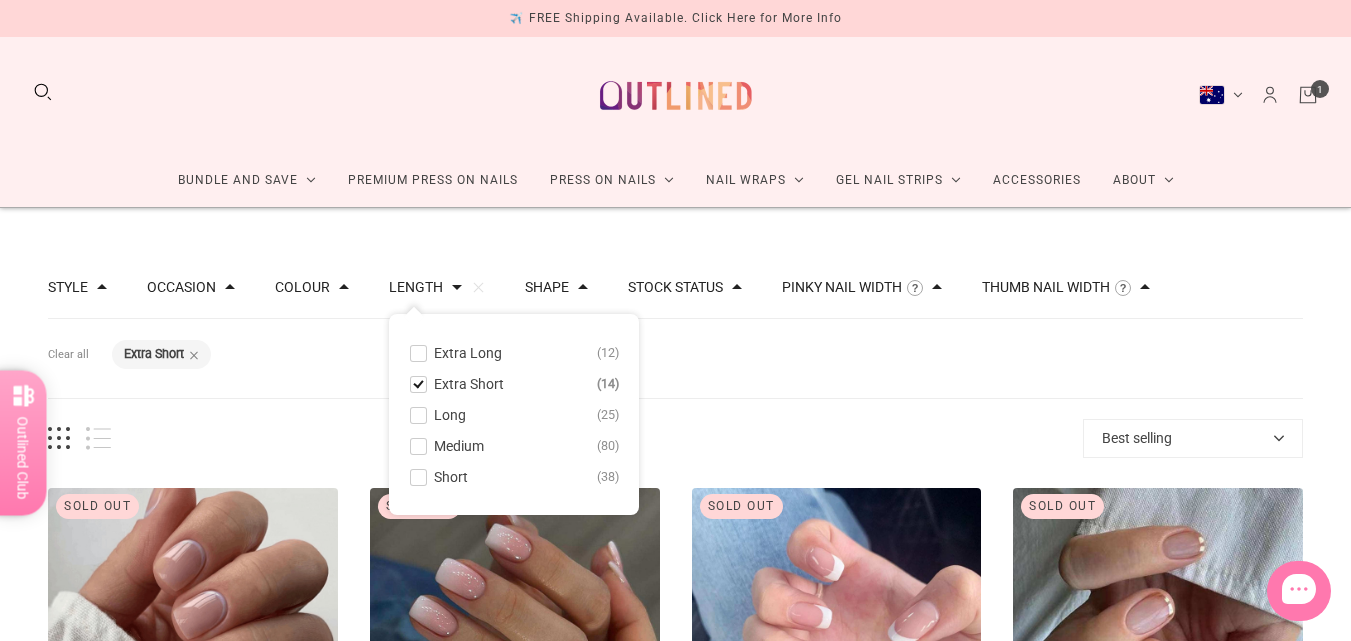 click on "Extra Short   14" at bounding box center [514, 384] 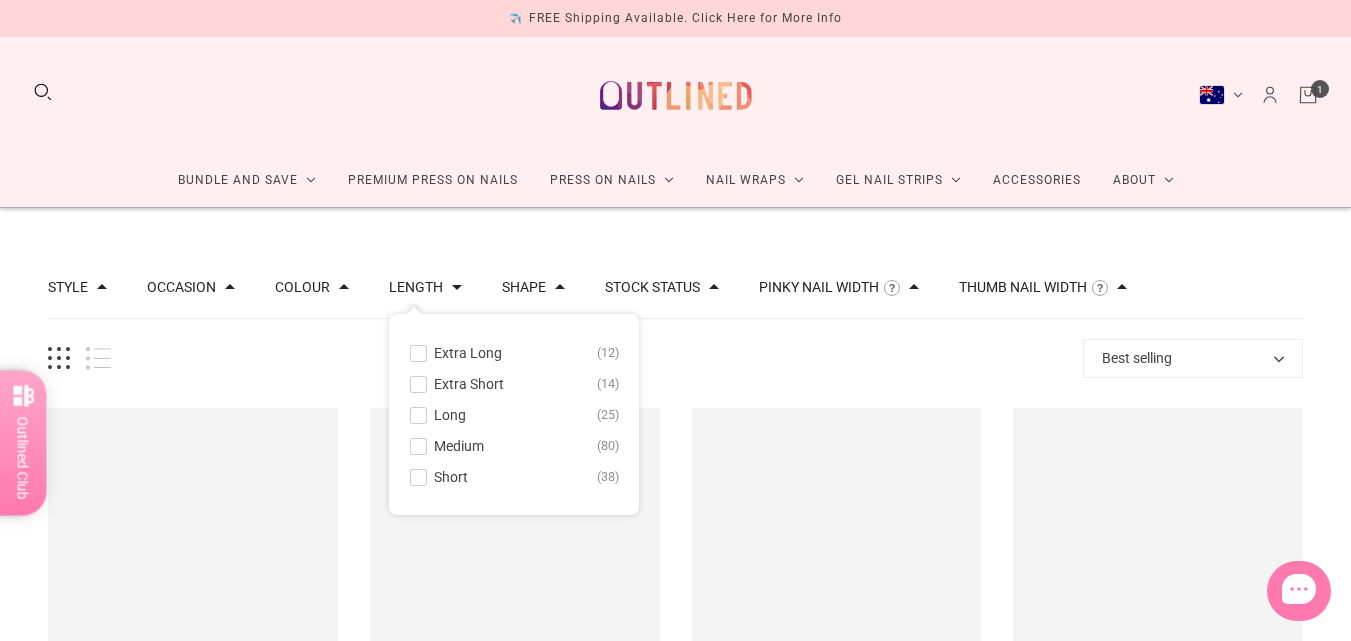 click on "Medium" at bounding box center [459, 446] 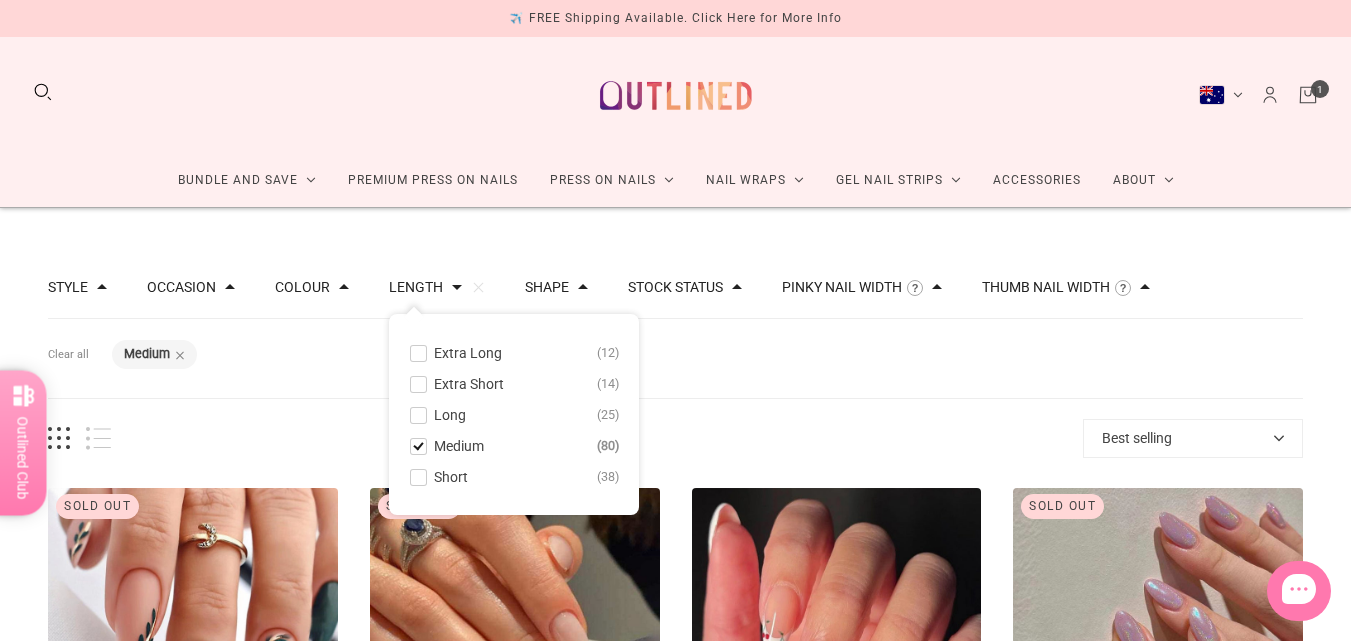 click on "Filters   Clear all   Length:  Medium   Style               Cat Eye   6     French   25     Glitter   5     Glitter Design   1     Nail Art   58     Ombre   1     Pearl   2     Solid   1   Occasion               Christmas   13     Easter   2     Halloween   4     Valentines Day   10   Colour               black       blue       clear       gold       green       multicolor       orange       pink       purple       red       silver       white       yellow     Length     Clear           Extra Long   12     Extra Short   14     Long   25     Medium   80     Short   38   Shape               Almond   58     Ballerina   4     Round   10     Rounded Square   8   Stock status               In stock   43     Out of stock   37   Pinky Nail Width   The width of the smallest nail in this set measured around the curve of your nail.   Please exclude options larger than your pinky nail.             XS ( < 7mm )   23     S ( 7mm to 7.5mm )   33     M ( 7.5mm to 8mm )   9     L ( > 8mm )   11   Thumb Nail Width" at bounding box center (675, 1497) 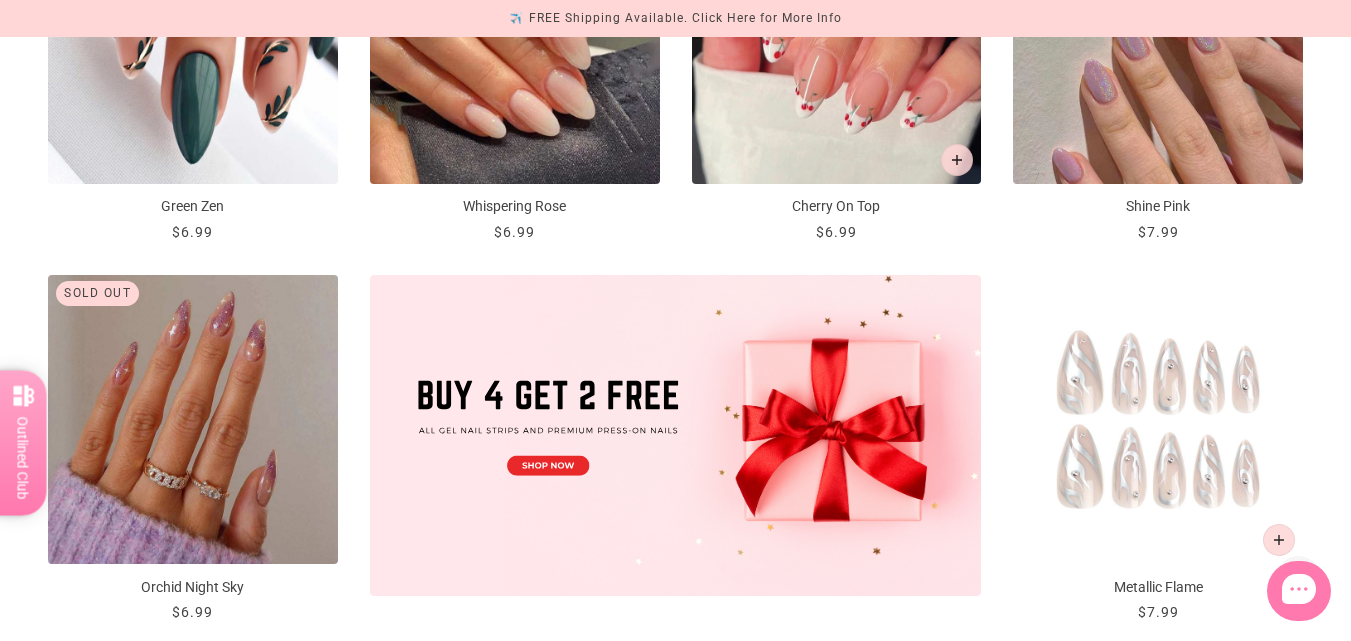 scroll, scrollTop: 0, scrollLeft: 0, axis: both 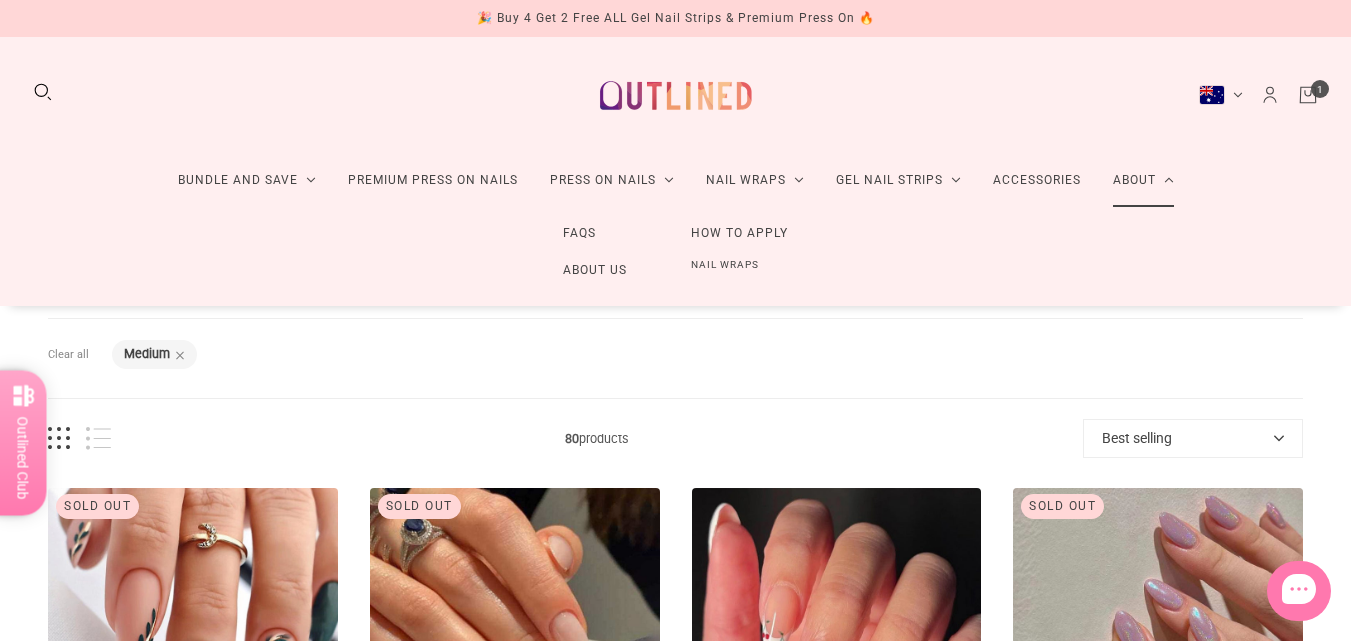 click on "About Us" at bounding box center [595, 270] 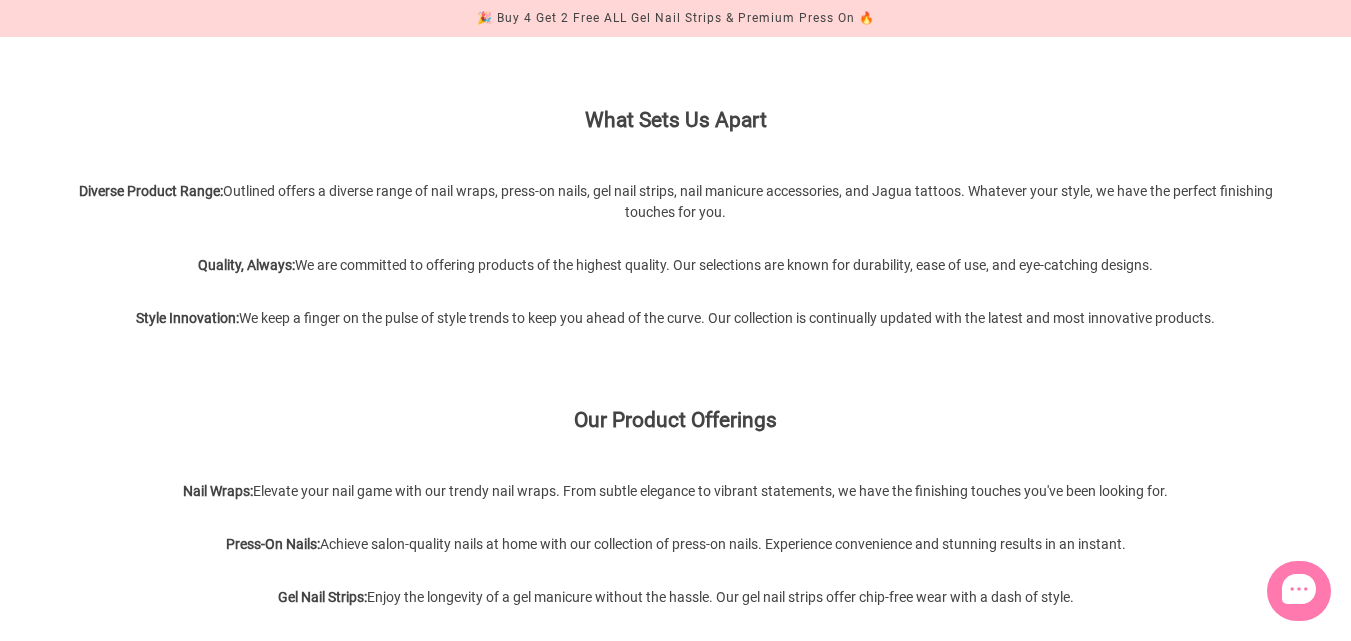 scroll, scrollTop: 601, scrollLeft: 0, axis: vertical 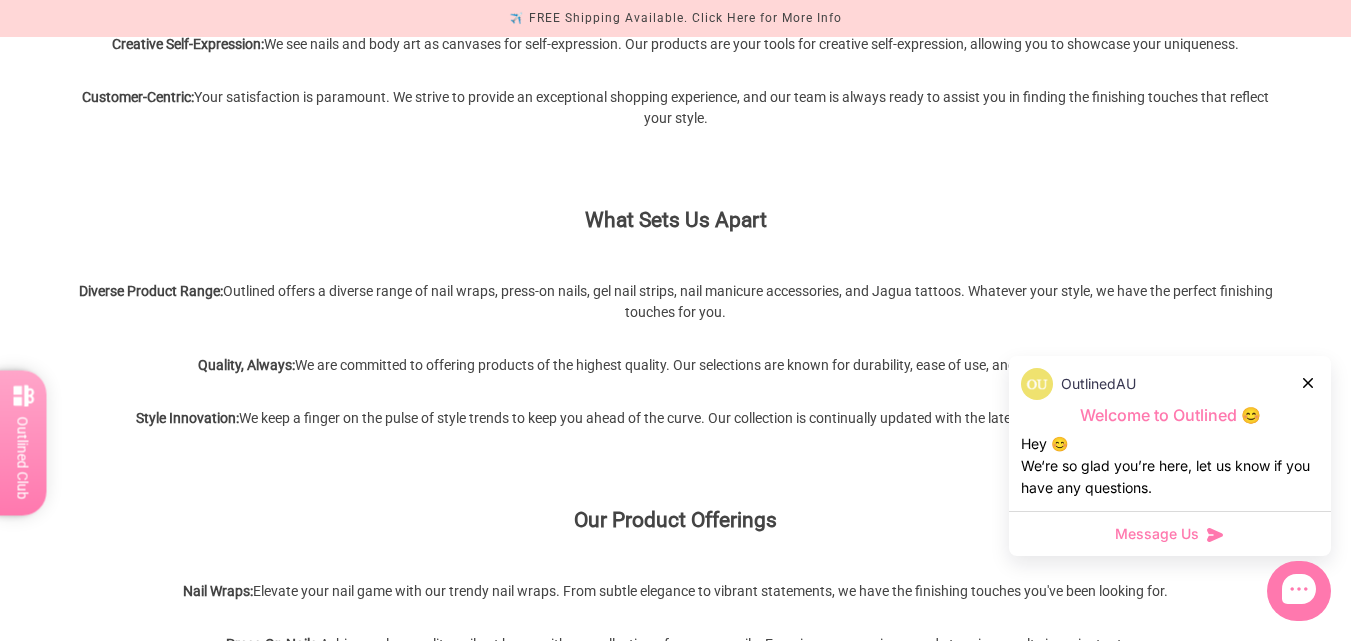 click 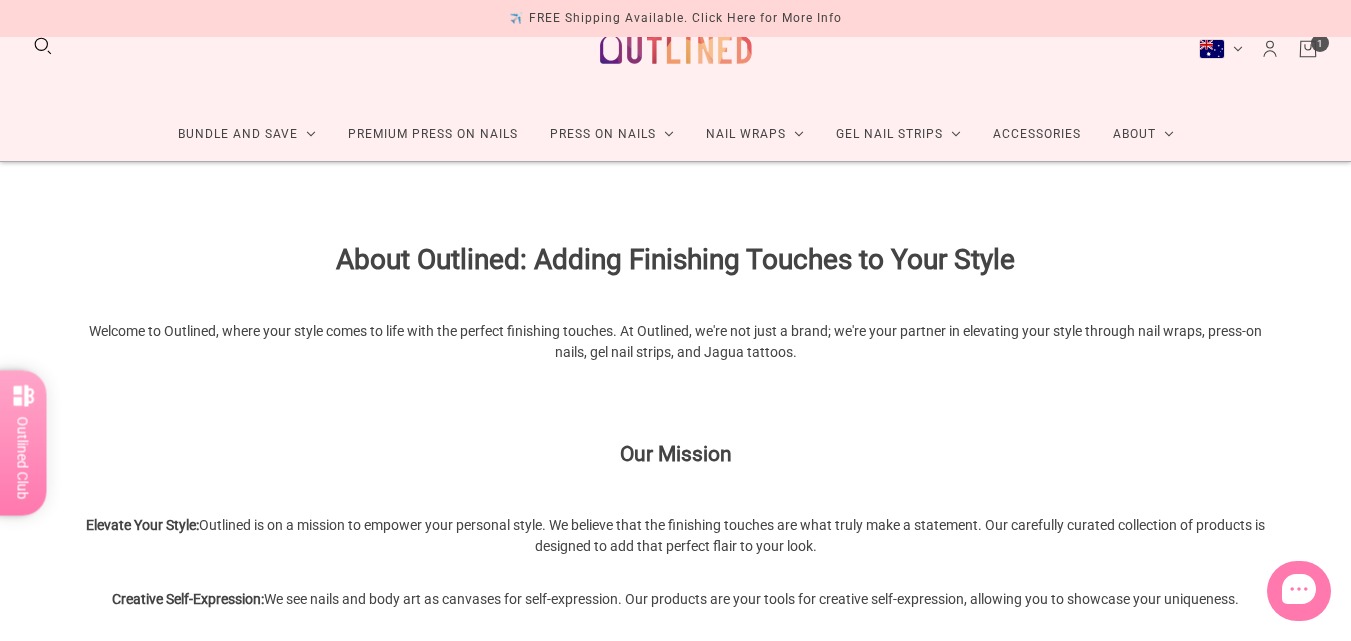 scroll, scrollTop: 0, scrollLeft: 0, axis: both 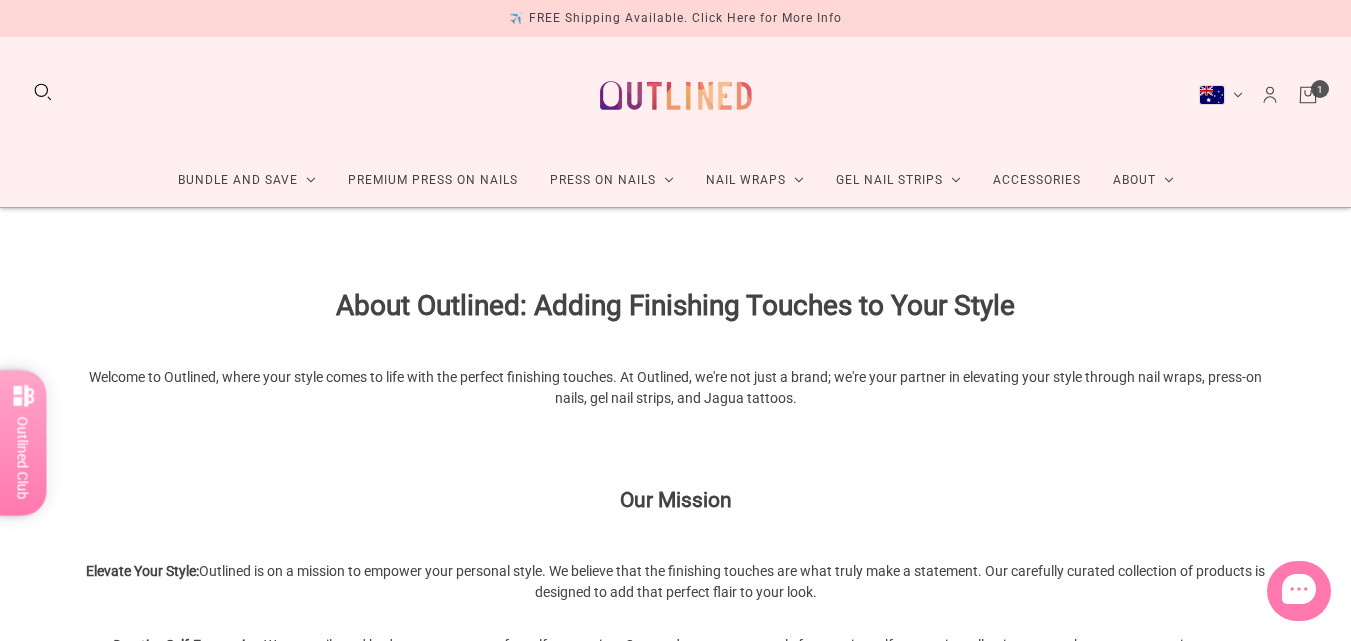 drag, startPoint x: 1310, startPoint y: 89, endPoint x: 1301, endPoint y: 97, distance: 12.0415945 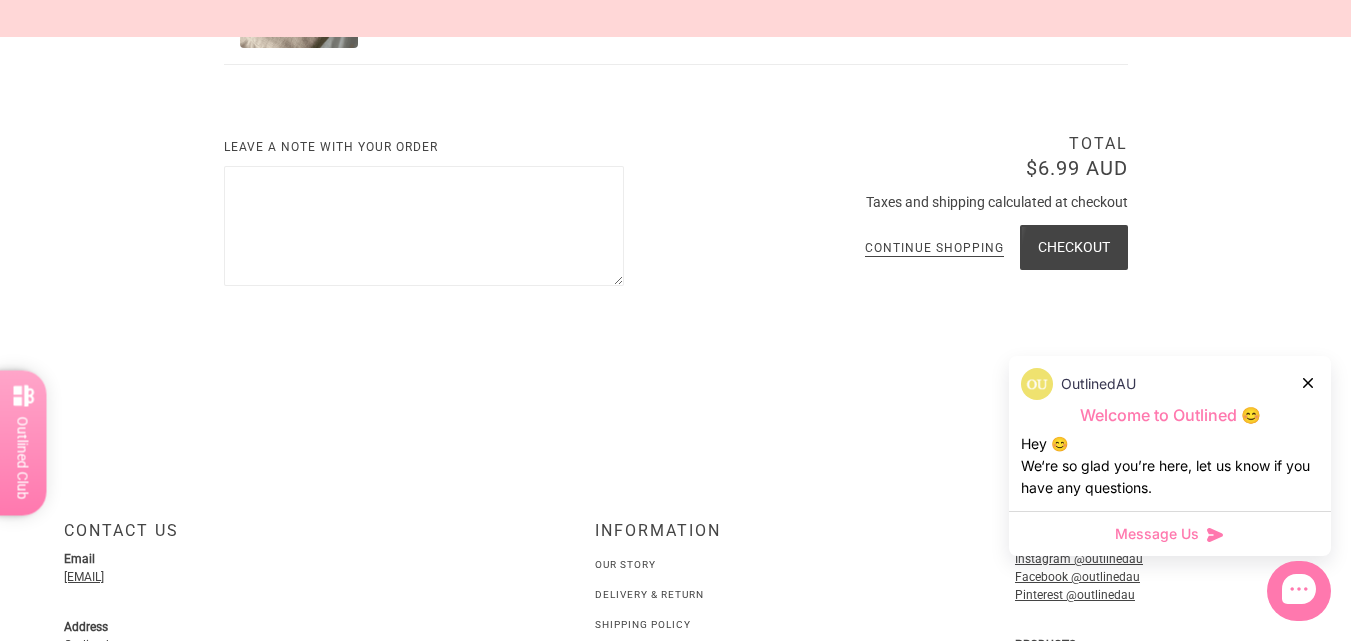 scroll, scrollTop: 300, scrollLeft: 0, axis: vertical 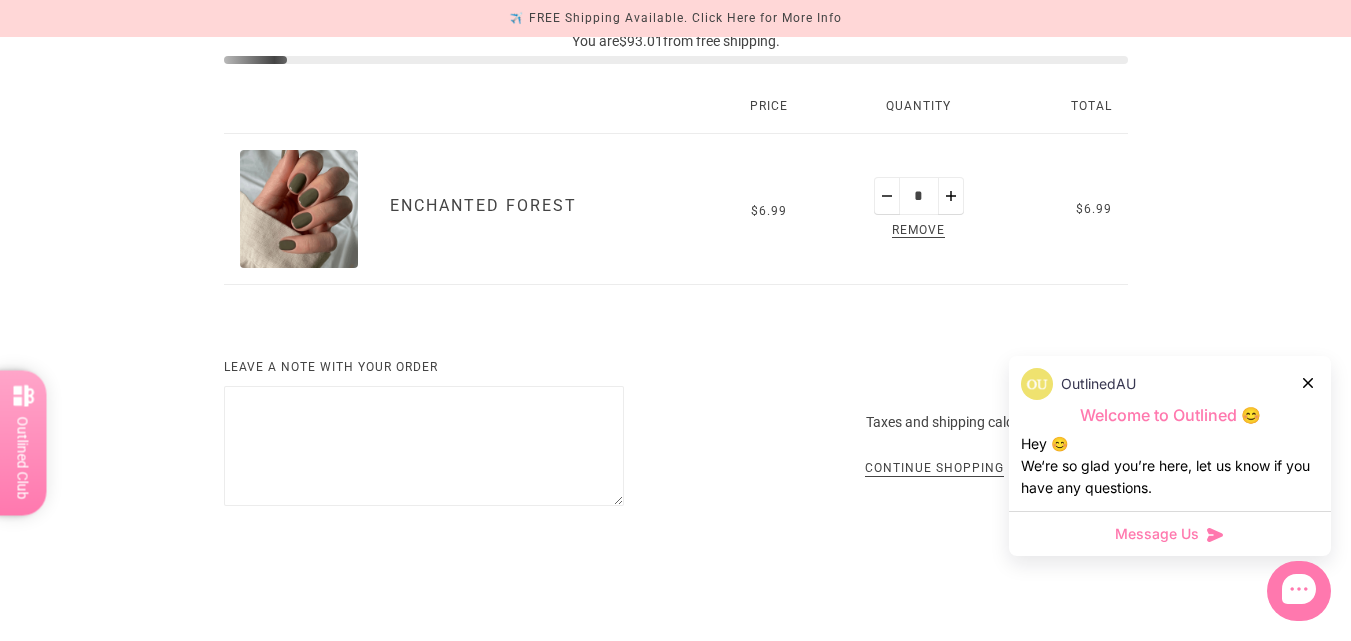 click 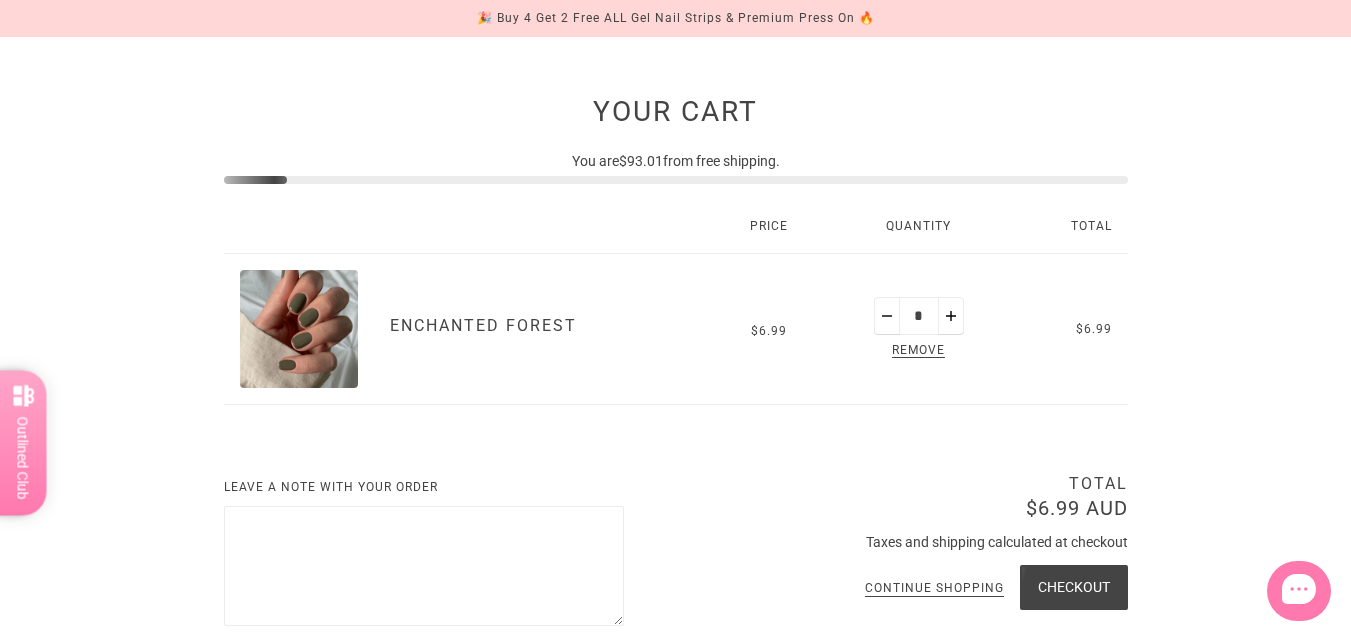 scroll, scrollTop: 500, scrollLeft: 0, axis: vertical 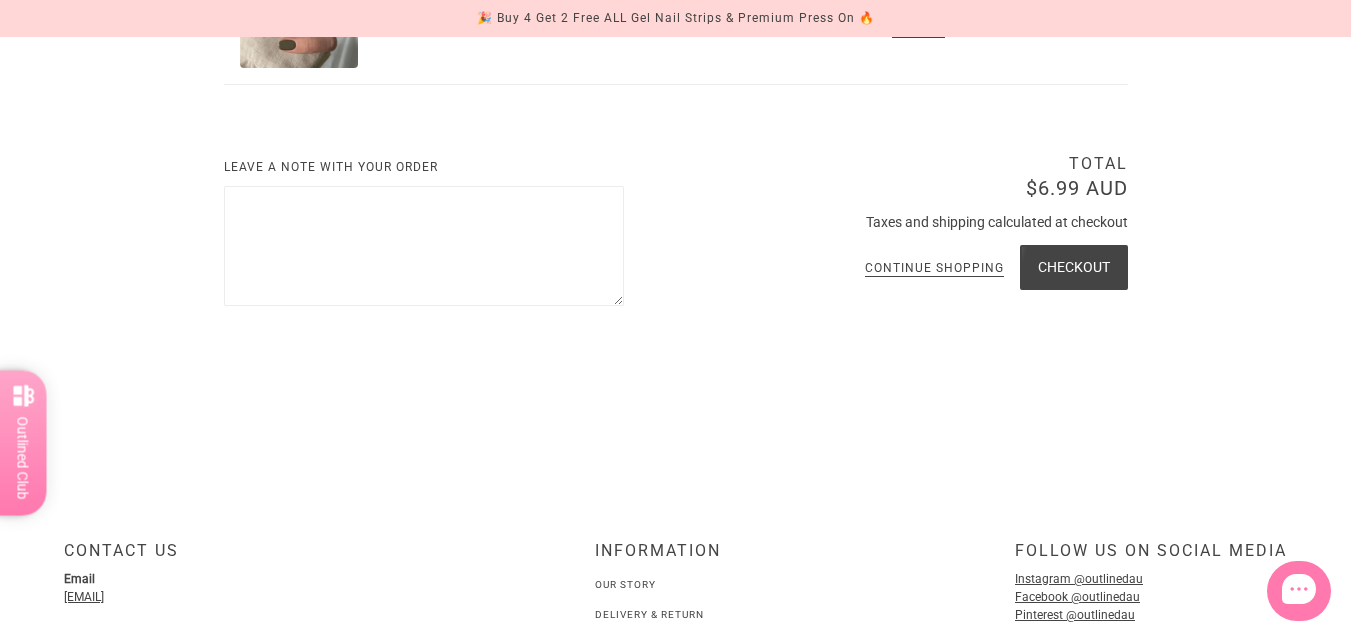 click on "Checkout" at bounding box center (1074, 267) 